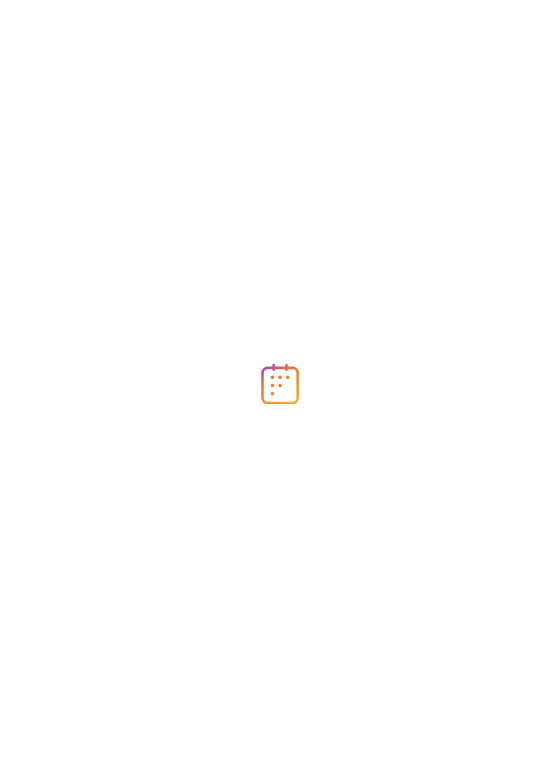 scroll, scrollTop: 0, scrollLeft: 0, axis: both 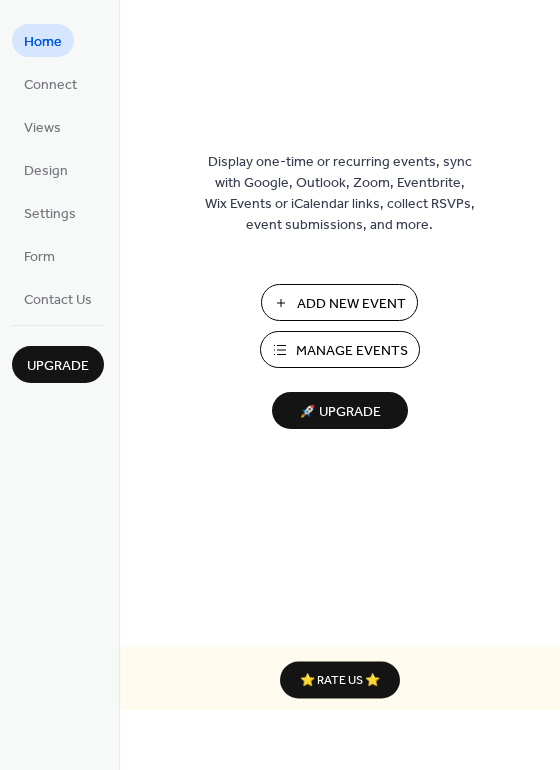 click on "Add New Event" at bounding box center (351, 304) 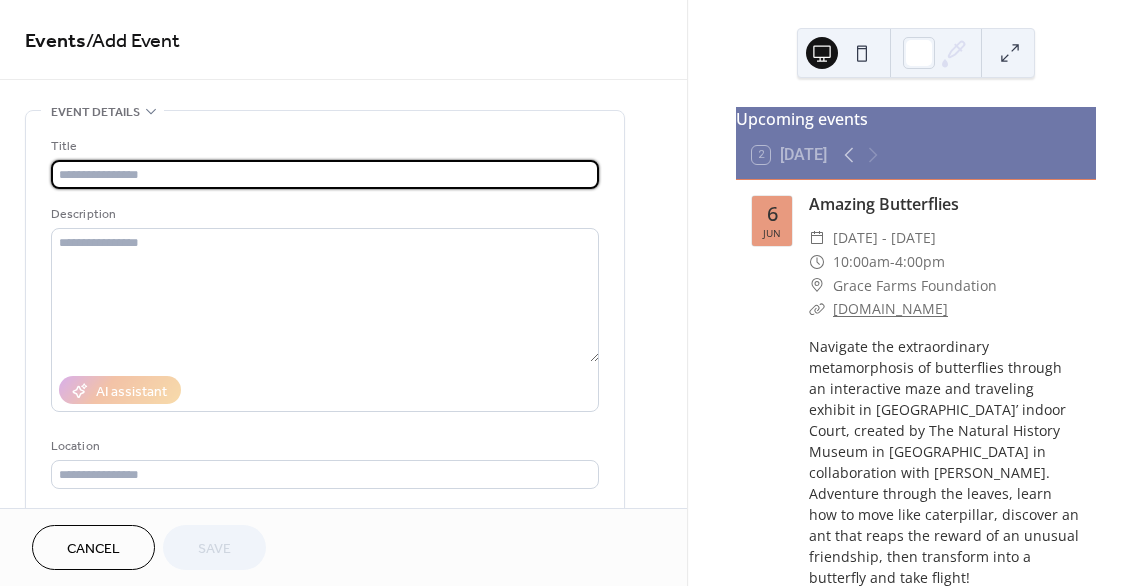 scroll, scrollTop: 0, scrollLeft: 0, axis: both 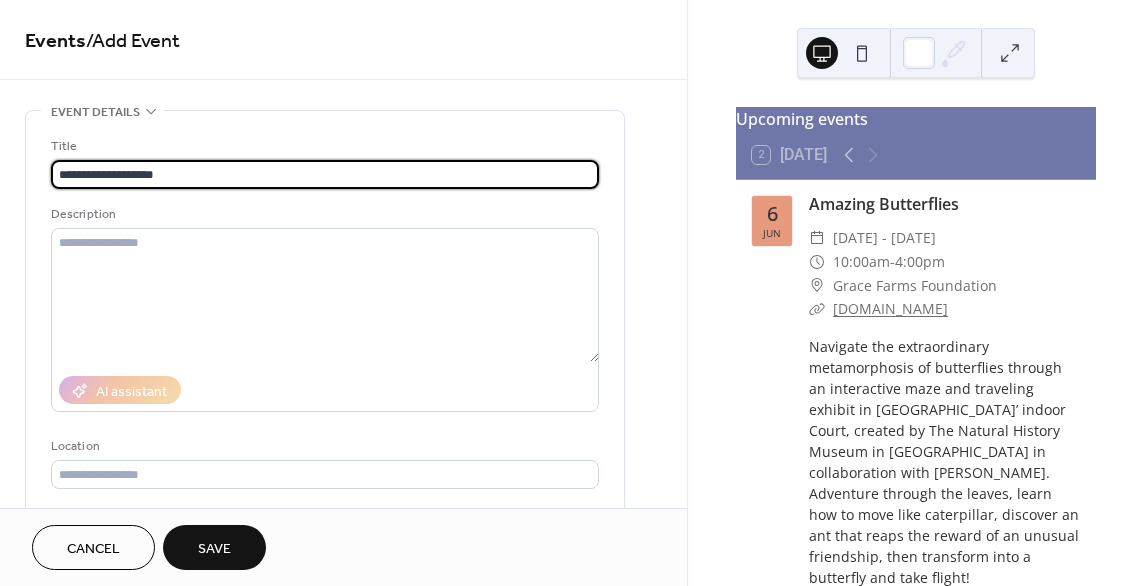 click on "**********" at bounding box center (325, 174) 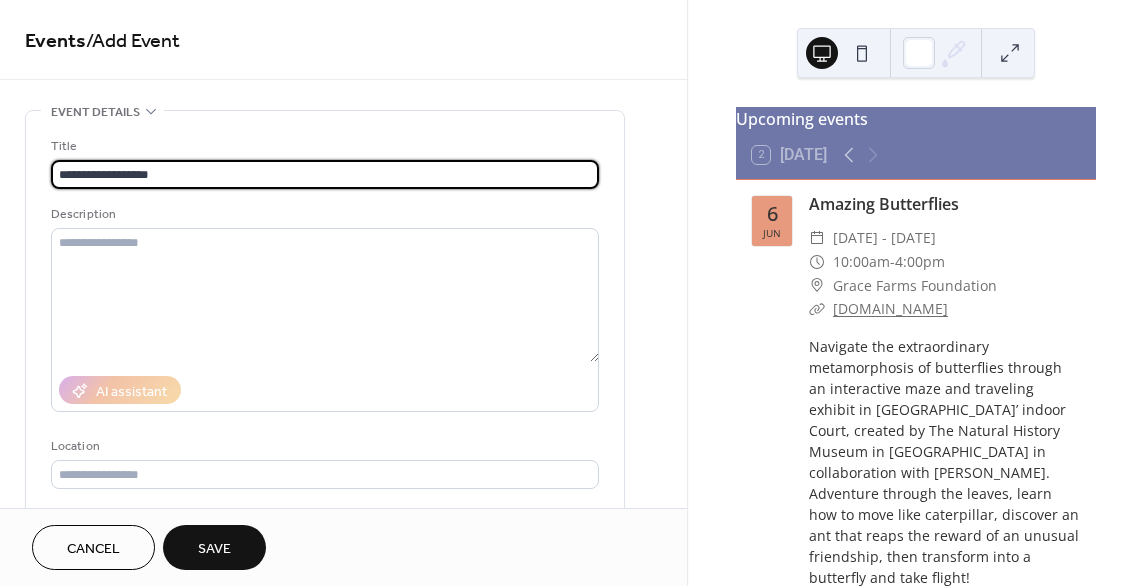 type on "**********" 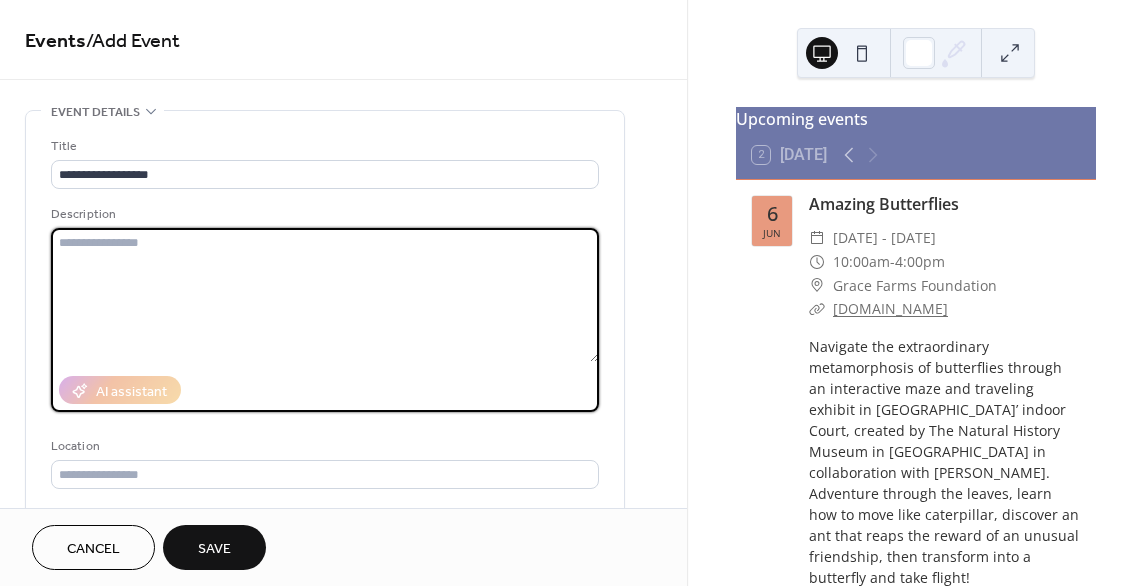 click at bounding box center (325, 295) 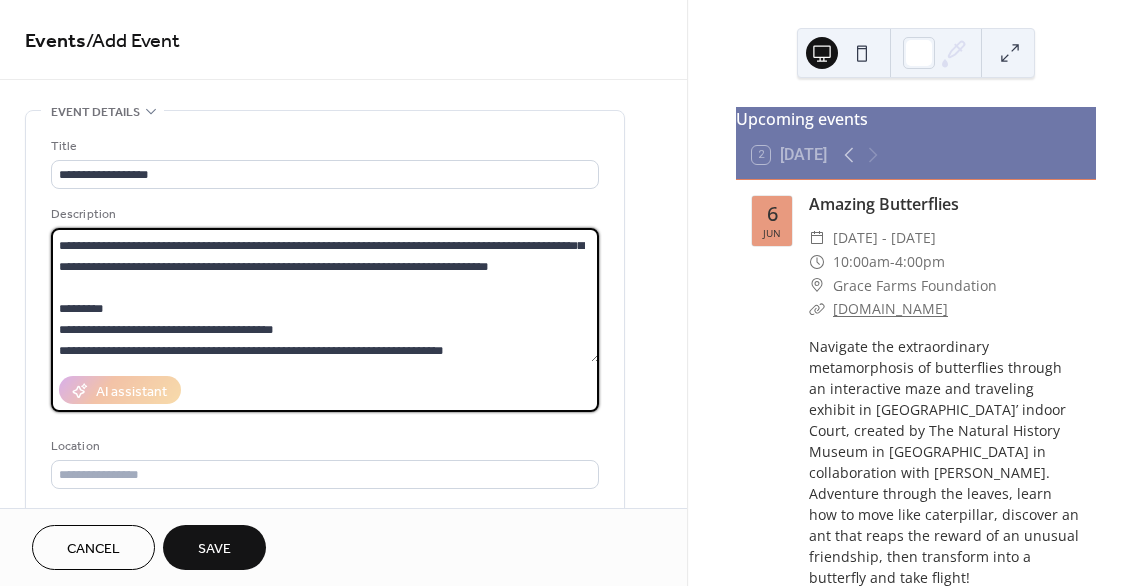 scroll, scrollTop: 0, scrollLeft: 0, axis: both 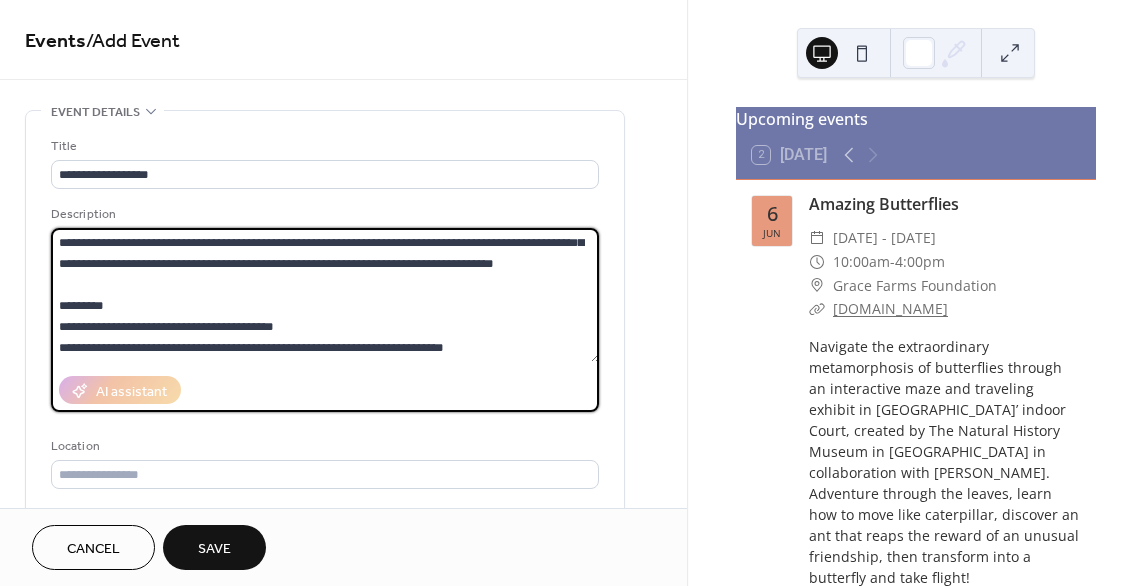 click on "**********" at bounding box center [325, 295] 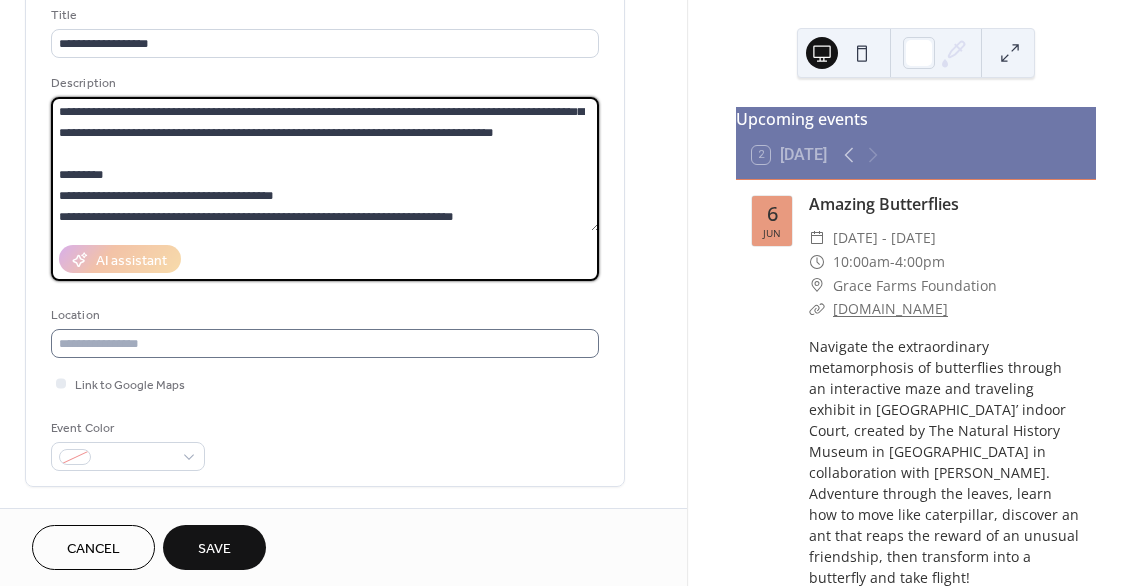 scroll, scrollTop: 200, scrollLeft: 0, axis: vertical 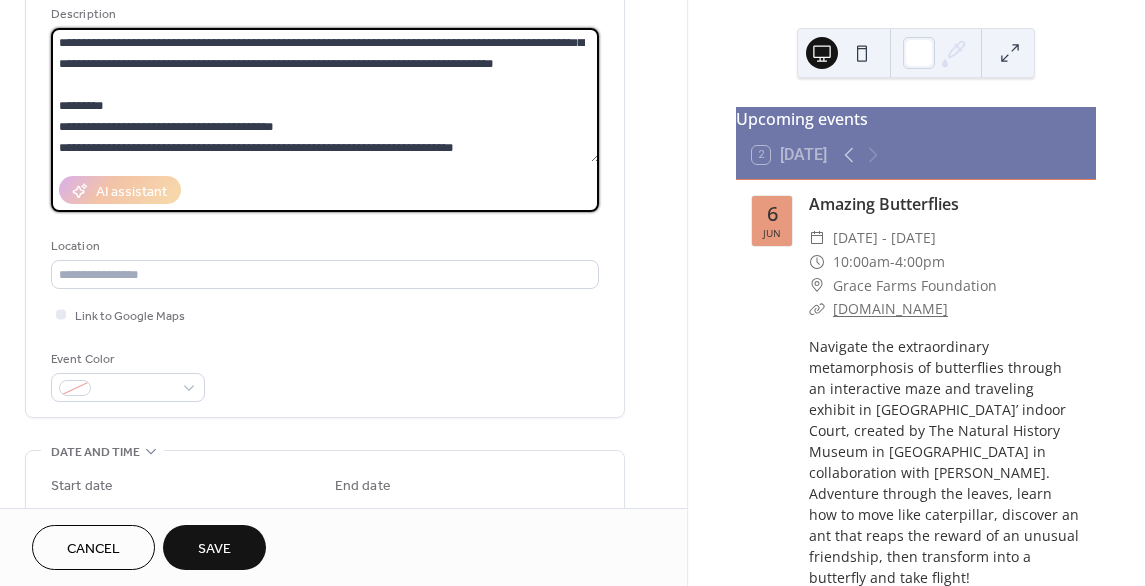 type on "**********" 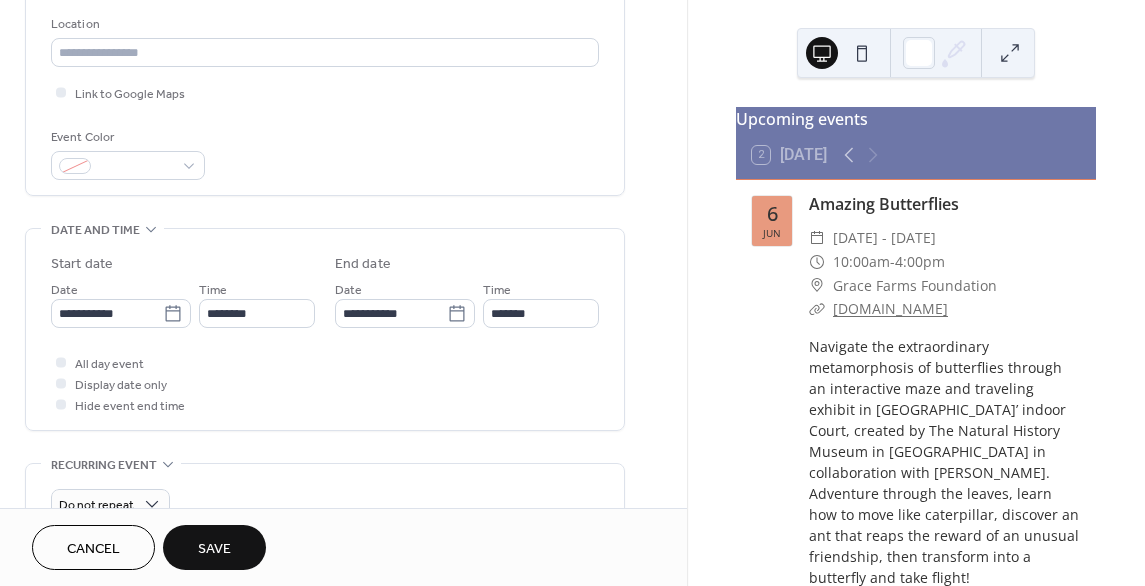 scroll, scrollTop: 500, scrollLeft: 0, axis: vertical 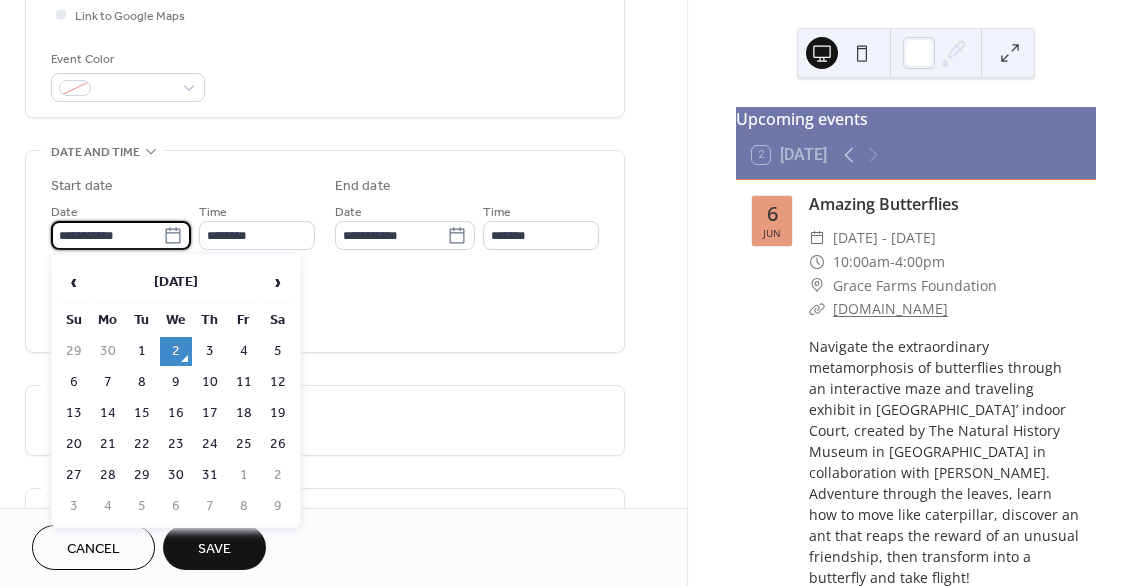 click on "**********" at bounding box center (107, 235) 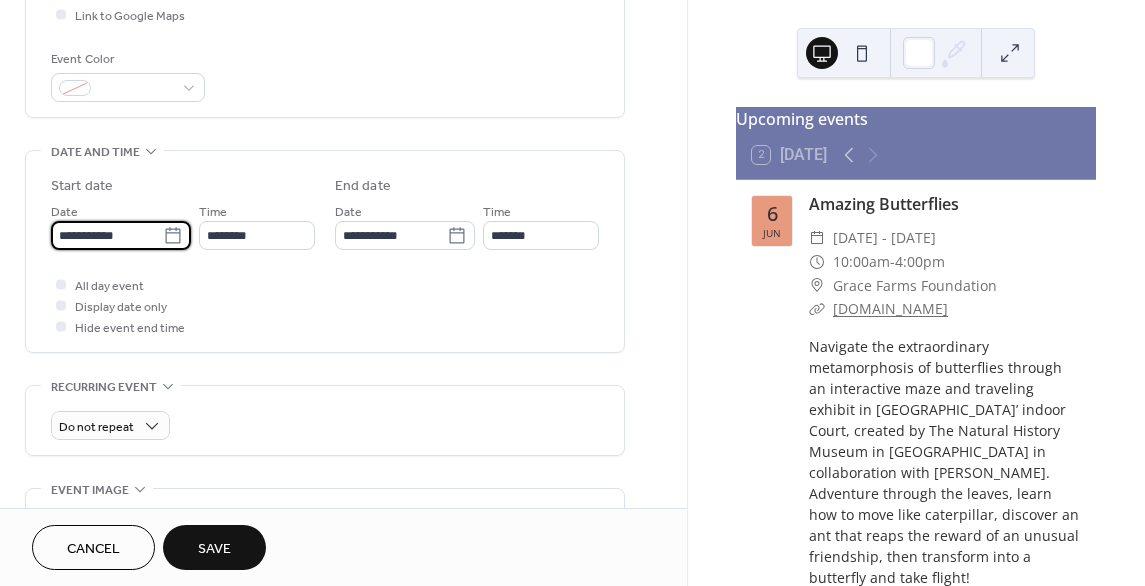 click on "**********" at bounding box center [107, 235] 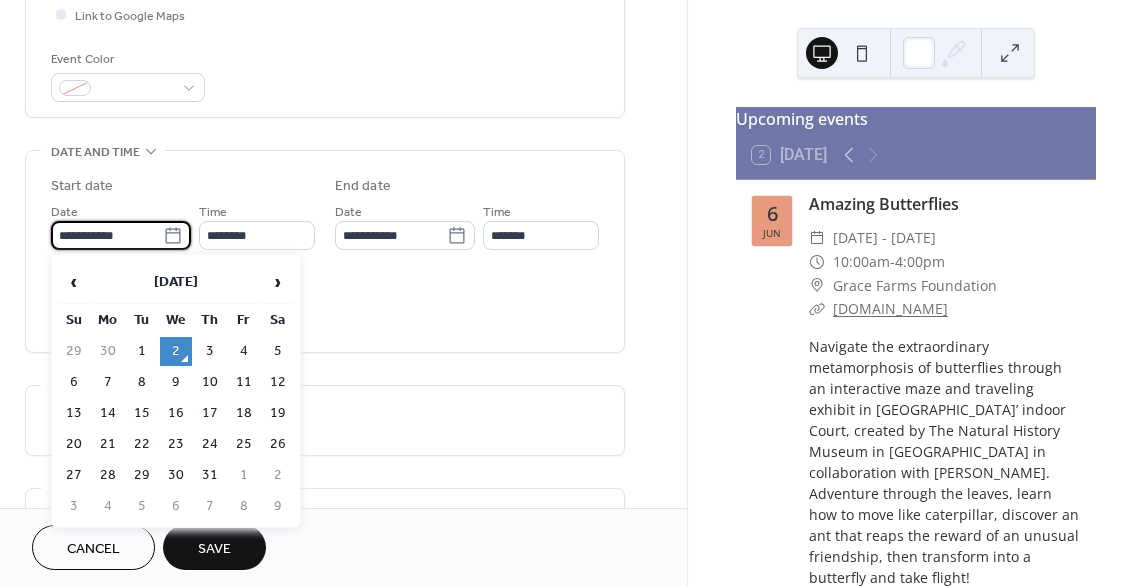 paste on "**" 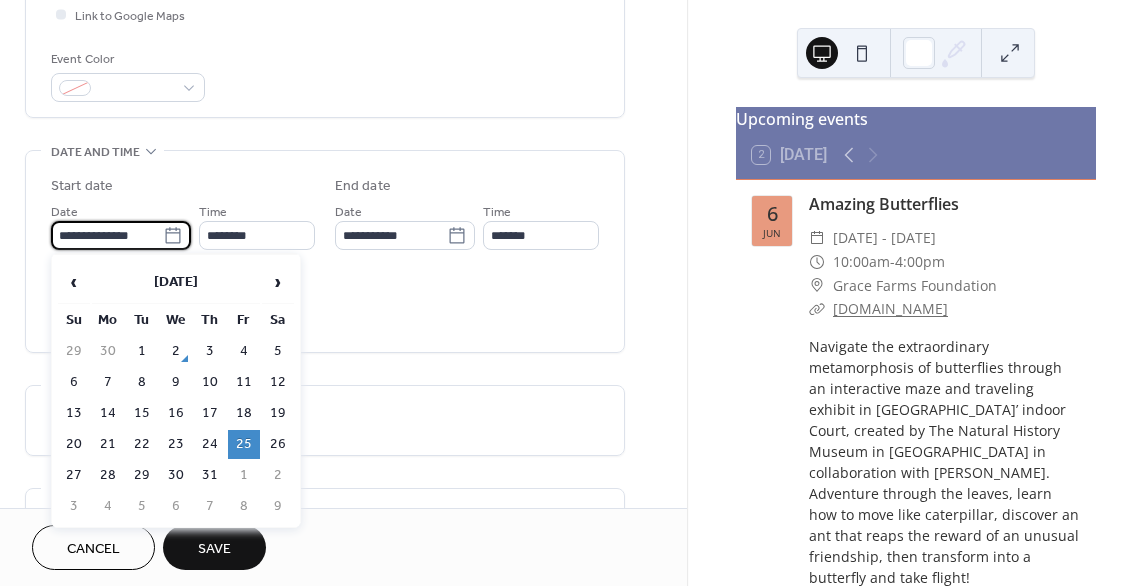 click on "Start date" at bounding box center [183, 186] 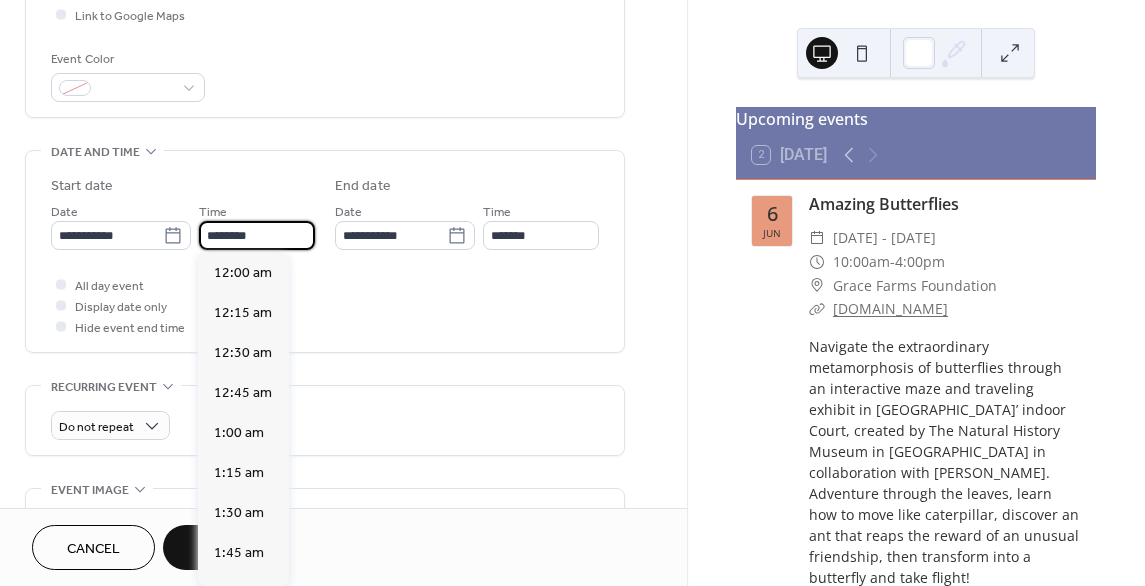 click on "********" at bounding box center [257, 235] 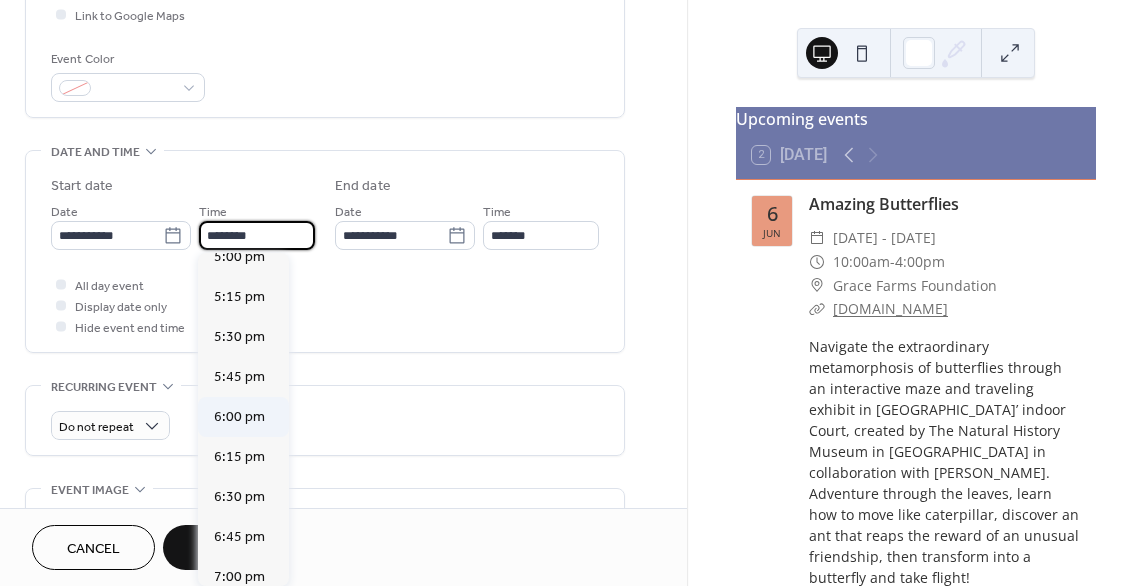 scroll, scrollTop: 2736, scrollLeft: 0, axis: vertical 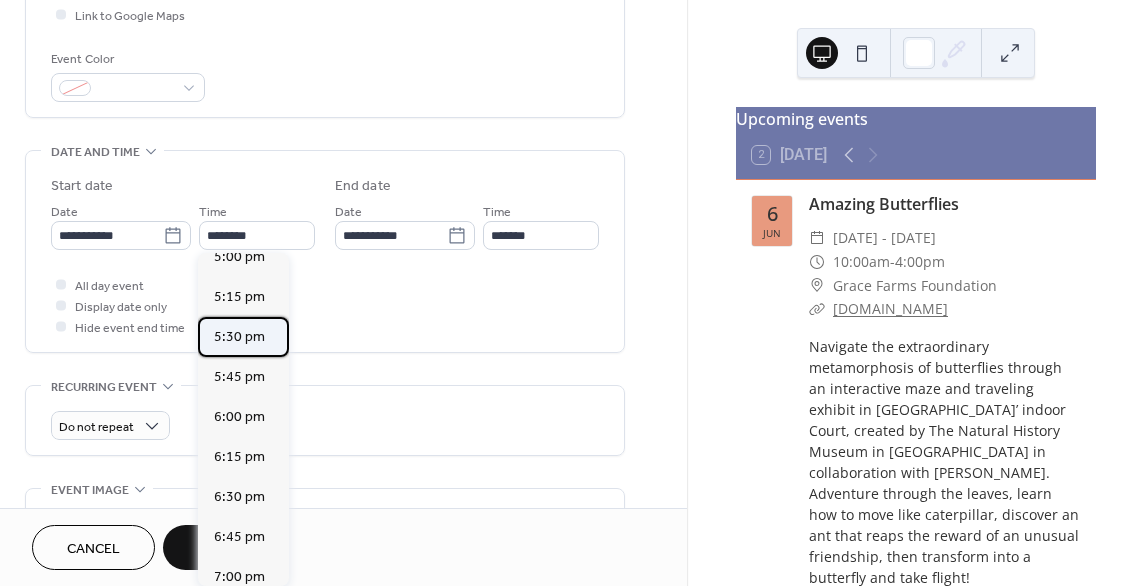 click on "5:30 pm" at bounding box center (239, 337) 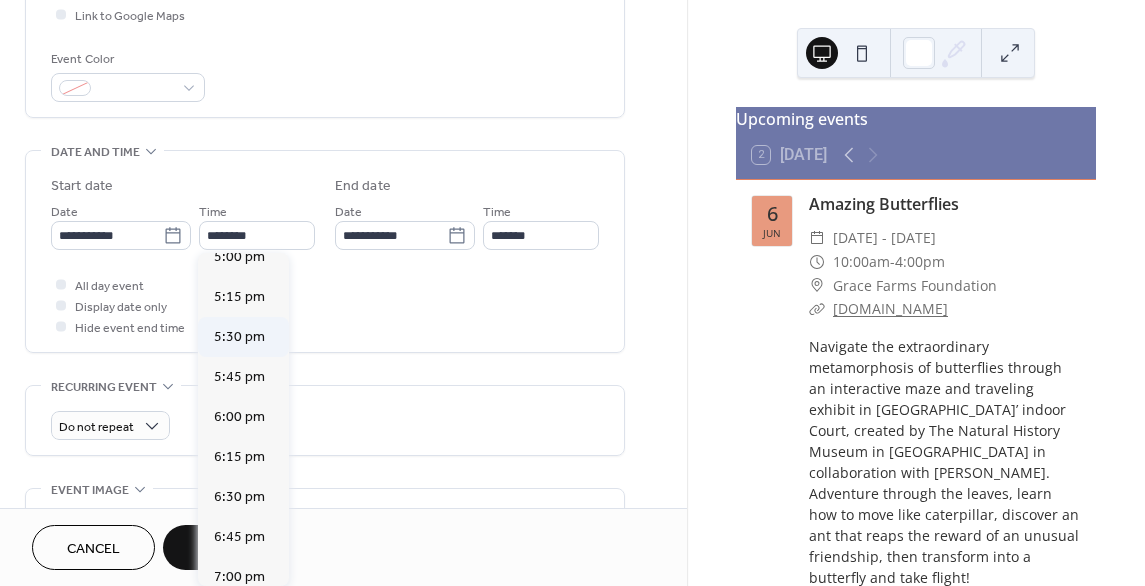 type on "*******" 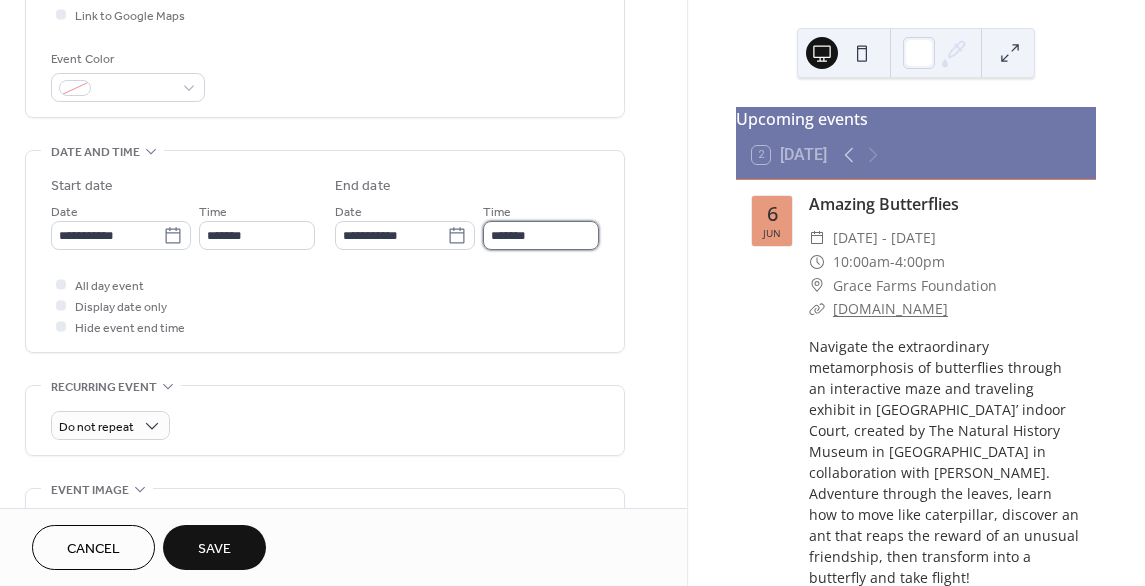 click on "*******" at bounding box center (541, 235) 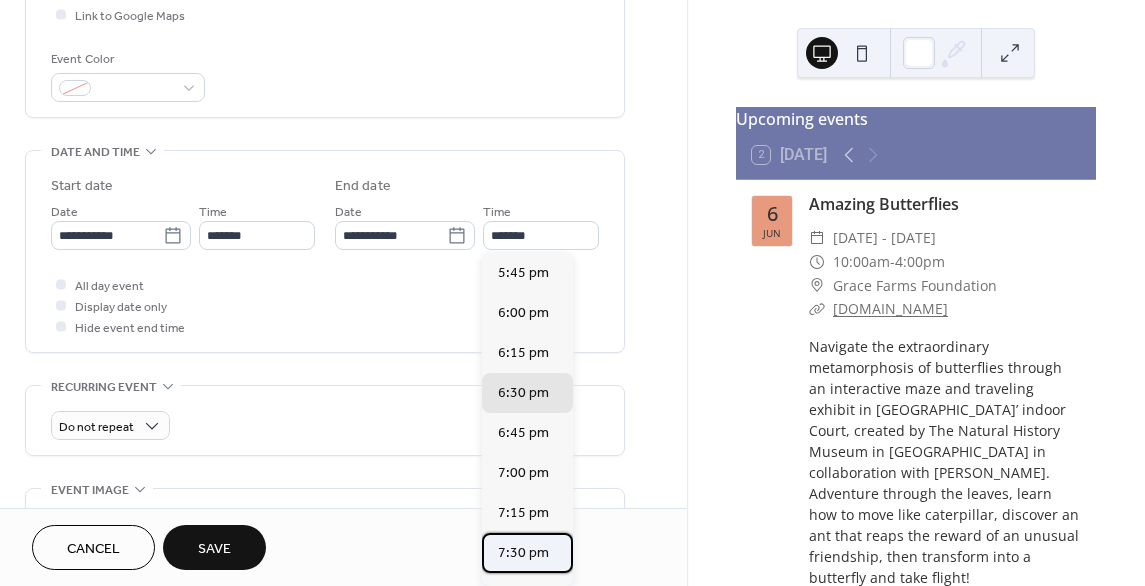 click on "7:30 pm" at bounding box center (523, 553) 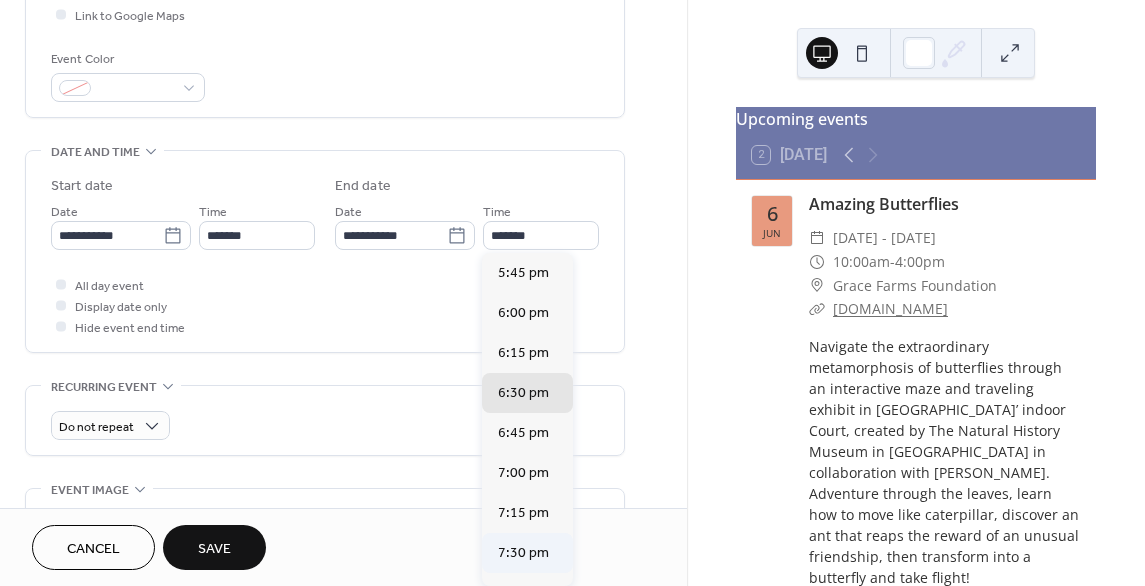 type on "*******" 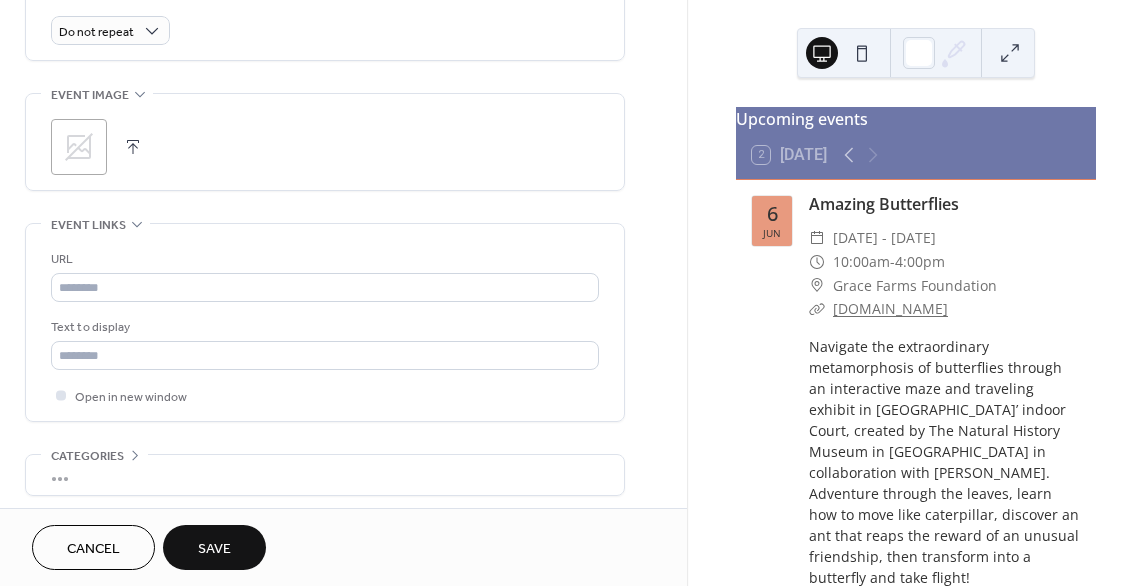 scroll, scrollTop: 900, scrollLeft: 0, axis: vertical 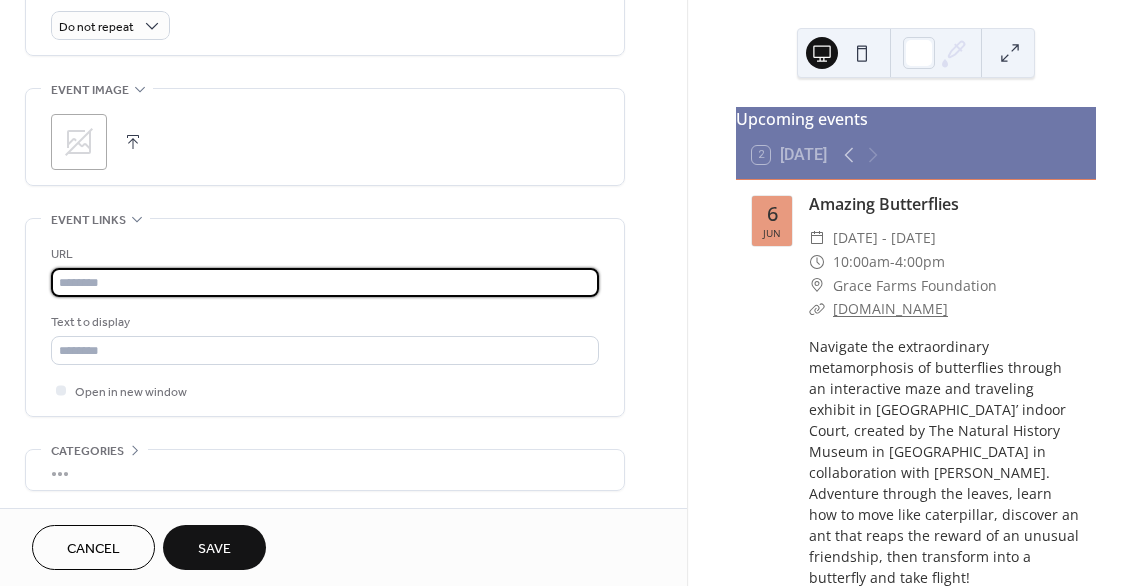 click at bounding box center [325, 282] 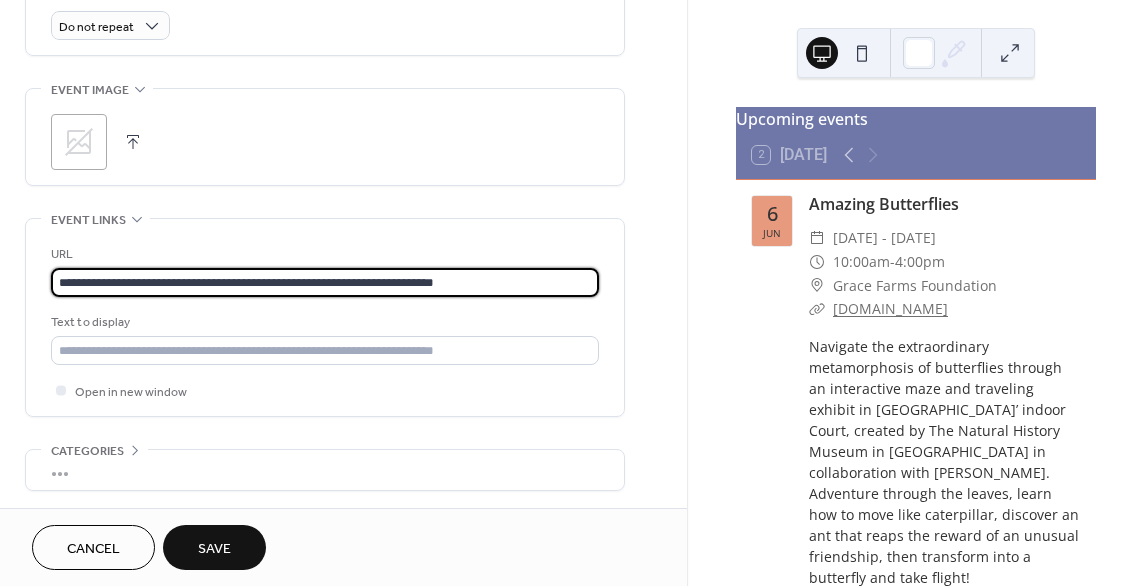 click on "**********" at bounding box center [325, 282] 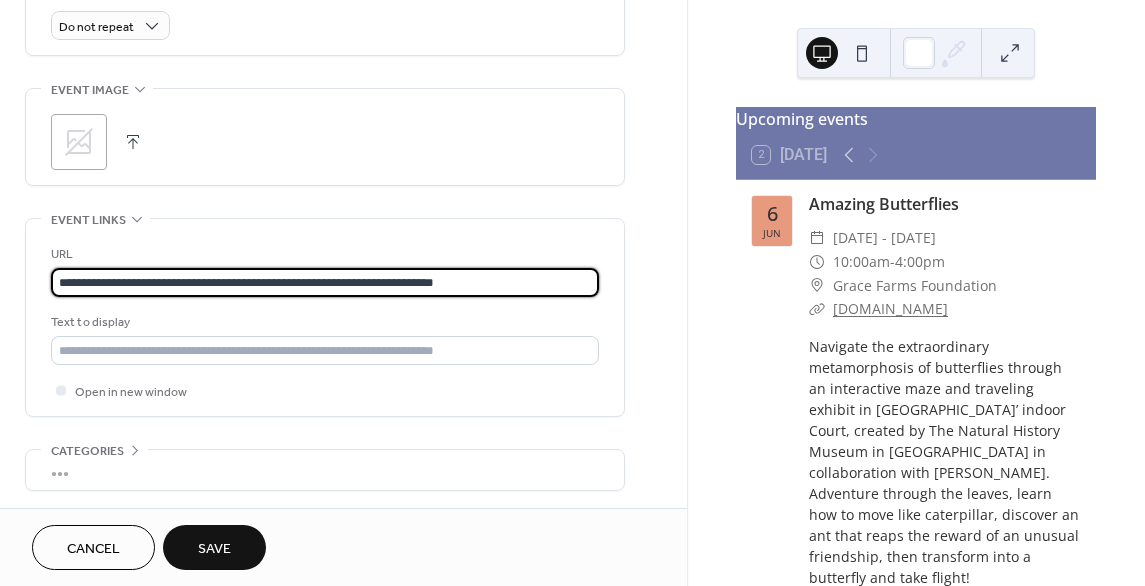 click on "**********" at bounding box center [325, 282] 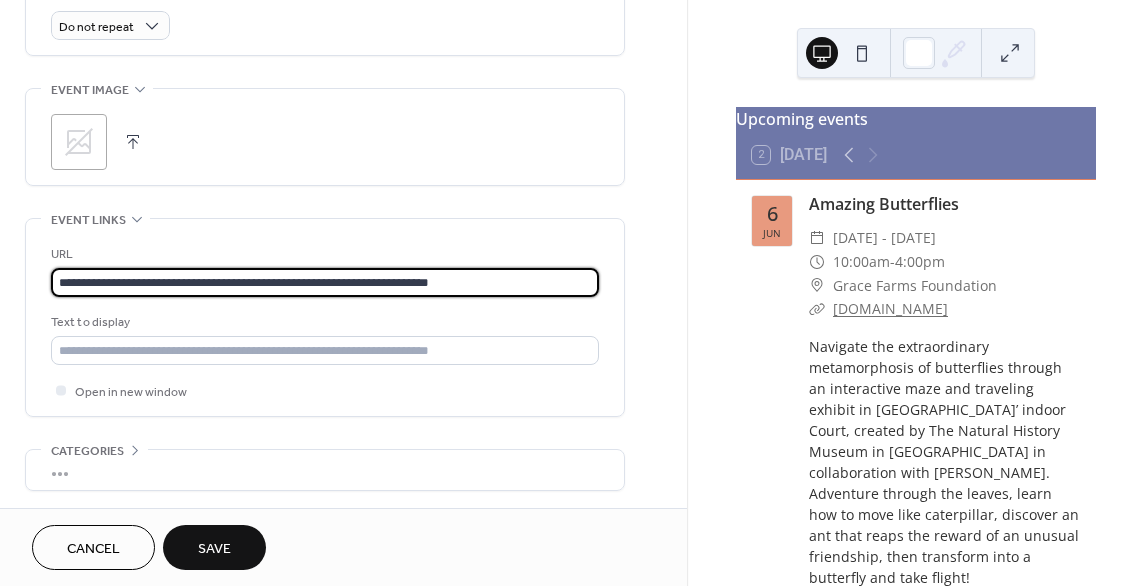 type on "**********" 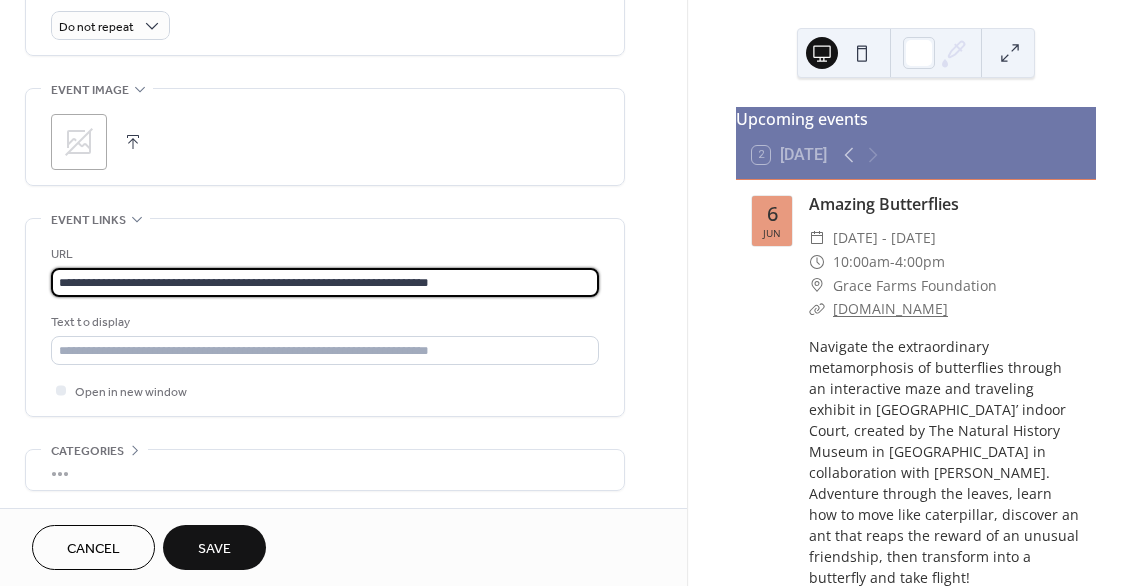 click at bounding box center (861, 155) 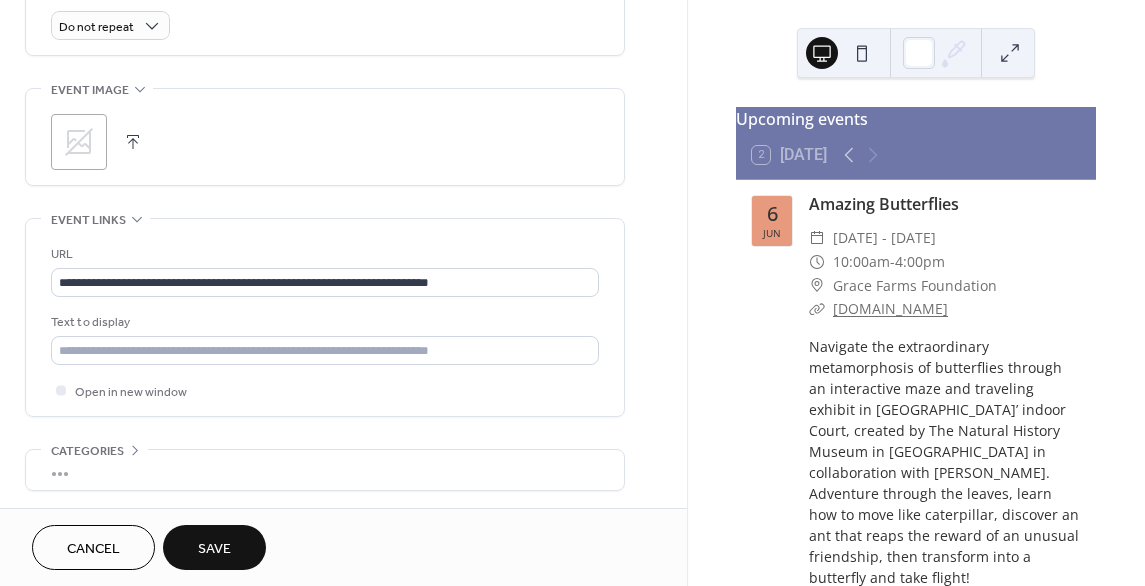 click at bounding box center (861, 155) 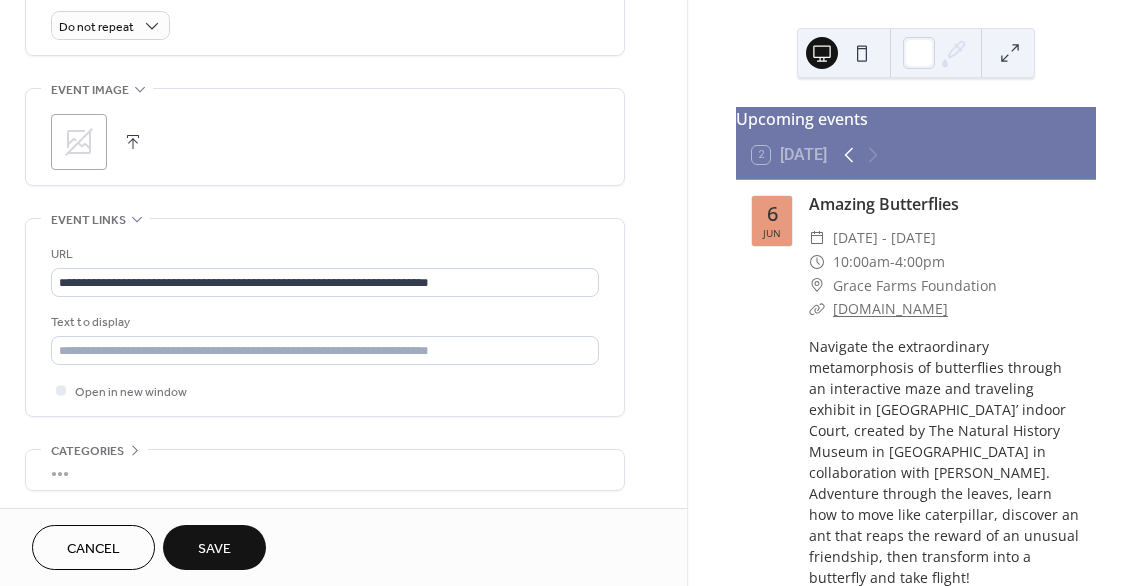 click 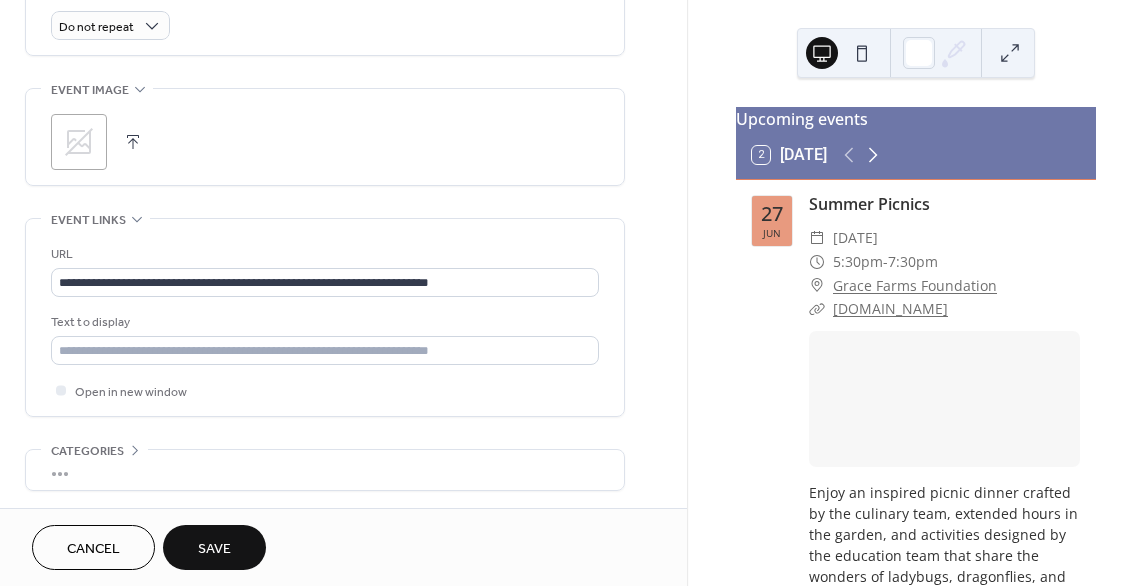 click 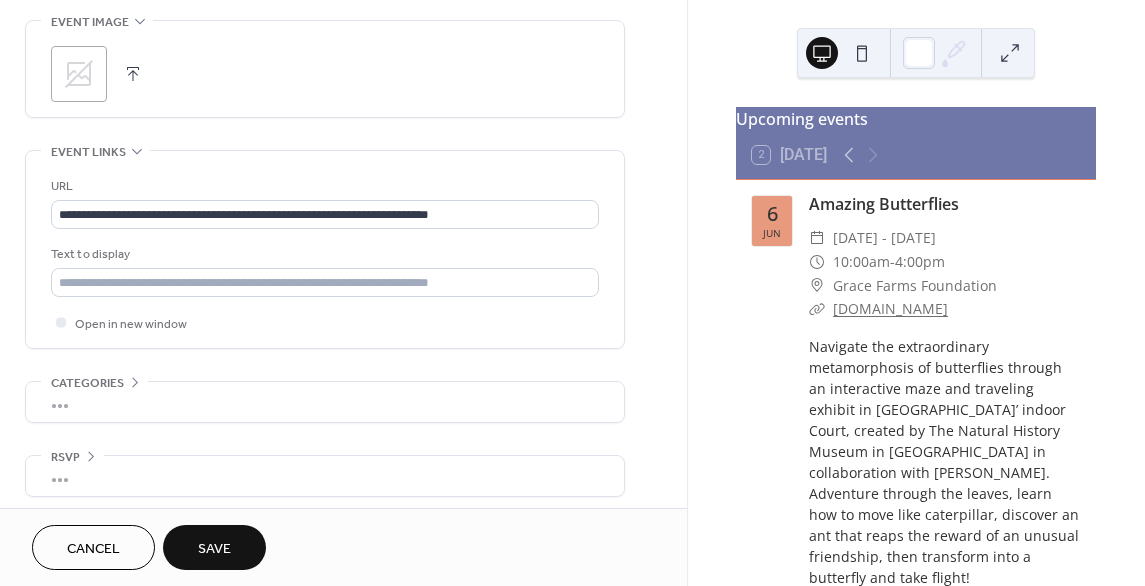scroll, scrollTop: 972, scrollLeft: 0, axis: vertical 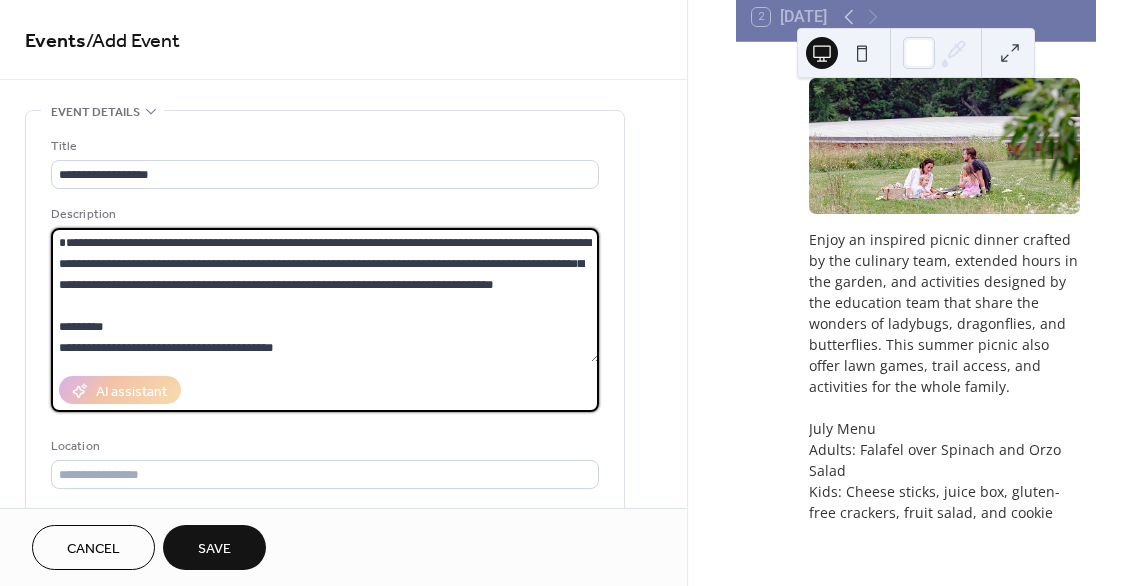 drag, startPoint x: 468, startPoint y: 361, endPoint x: -46, endPoint y: 204, distance: 537.443 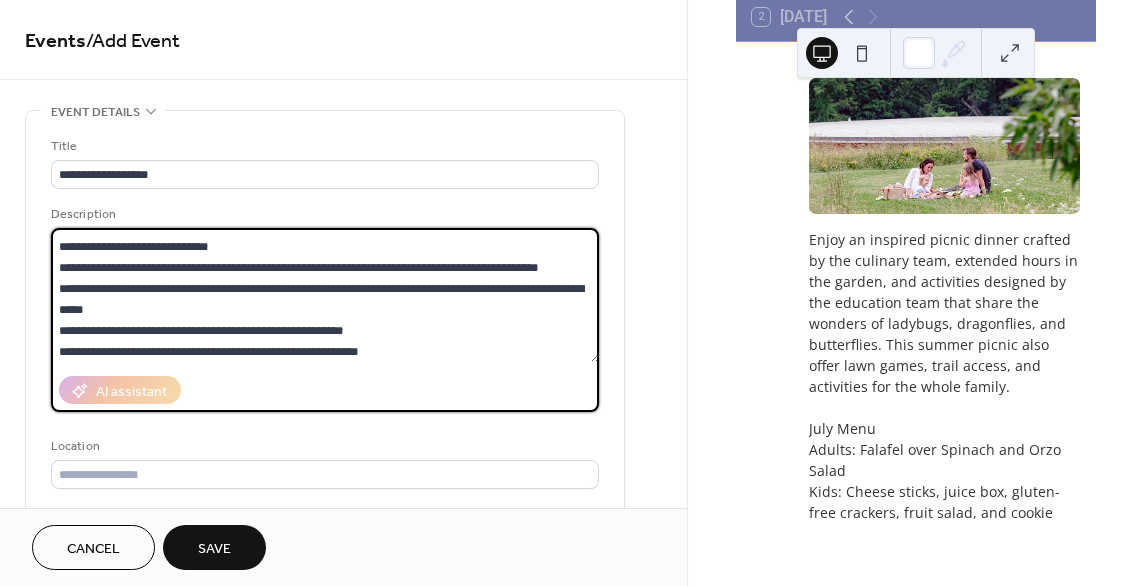 scroll, scrollTop: 84, scrollLeft: 0, axis: vertical 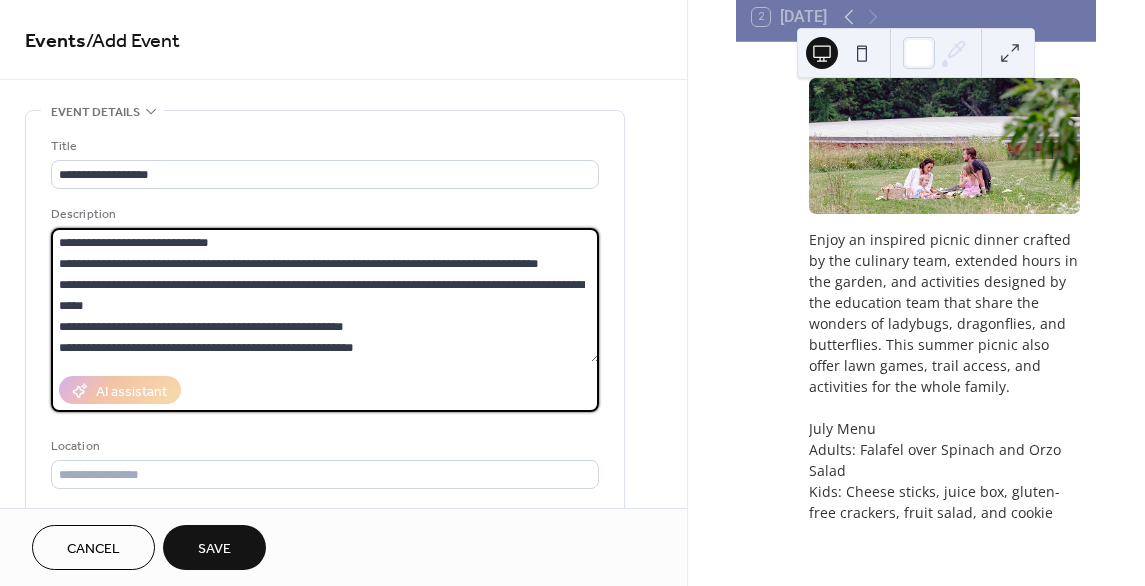 type on "**********" 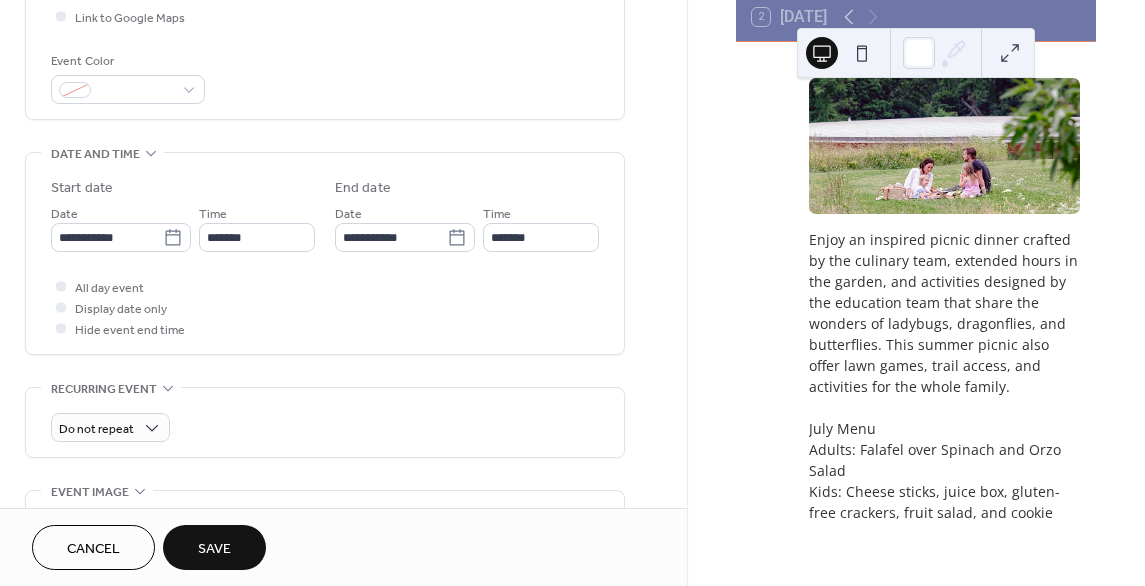 scroll, scrollTop: 500, scrollLeft: 0, axis: vertical 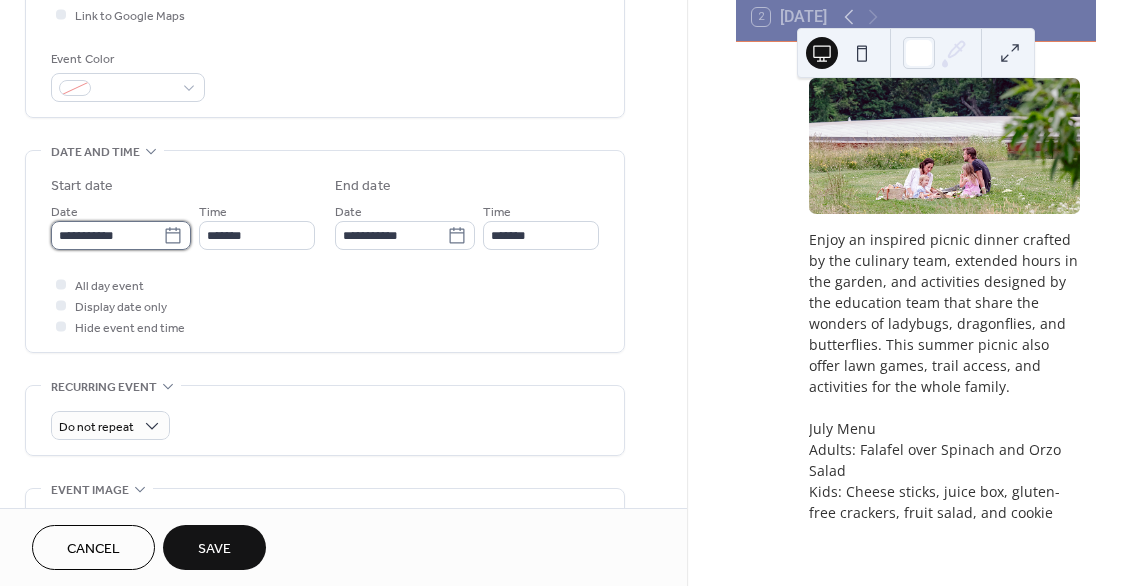 click on "**********" at bounding box center (107, 235) 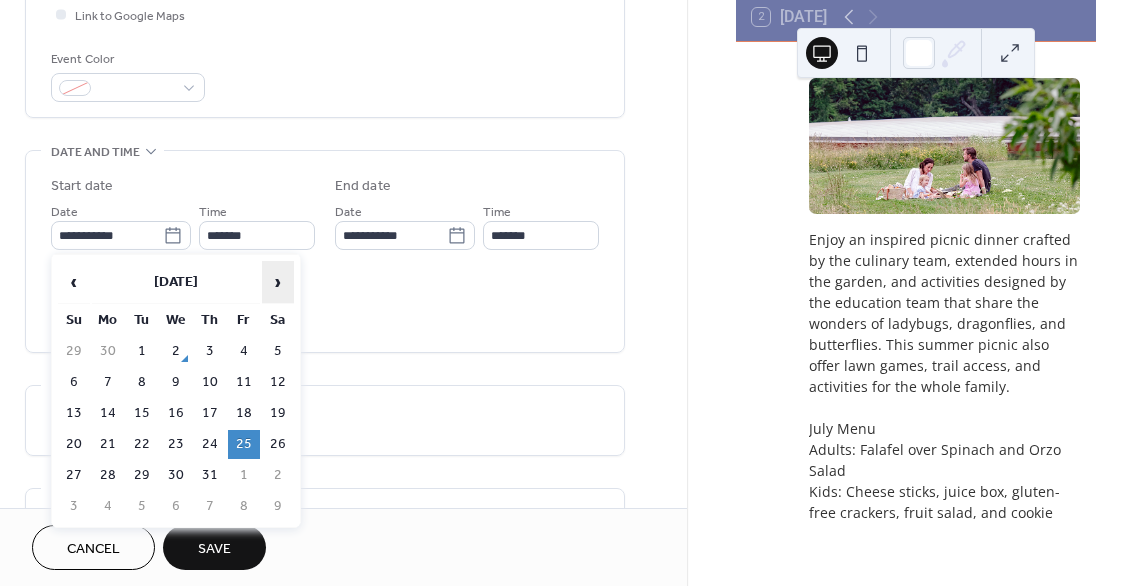 click on "›" at bounding box center (278, 282) 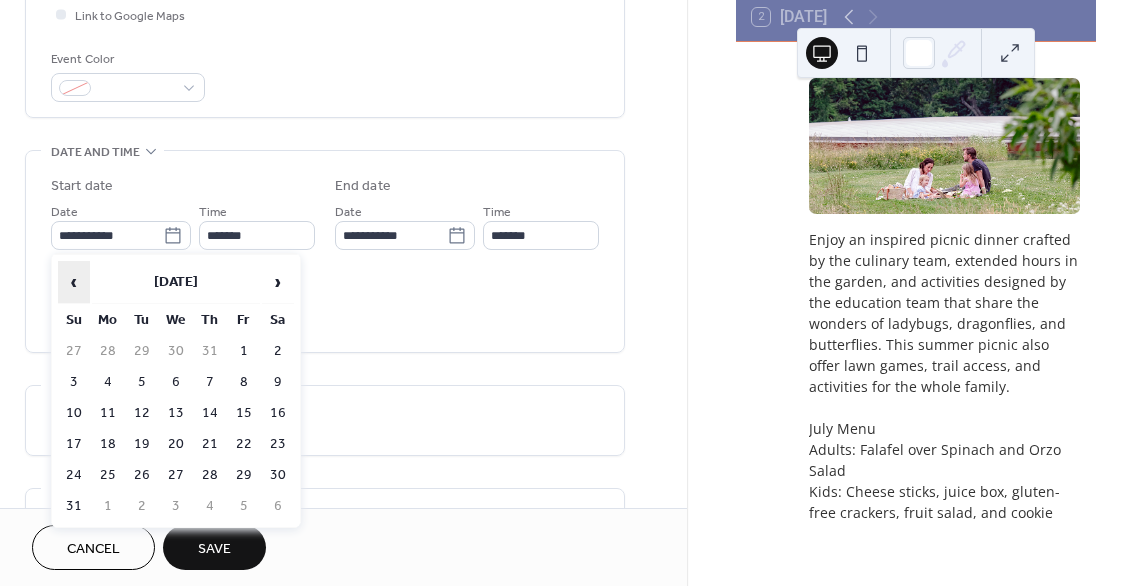 click on "‹" at bounding box center (74, 282) 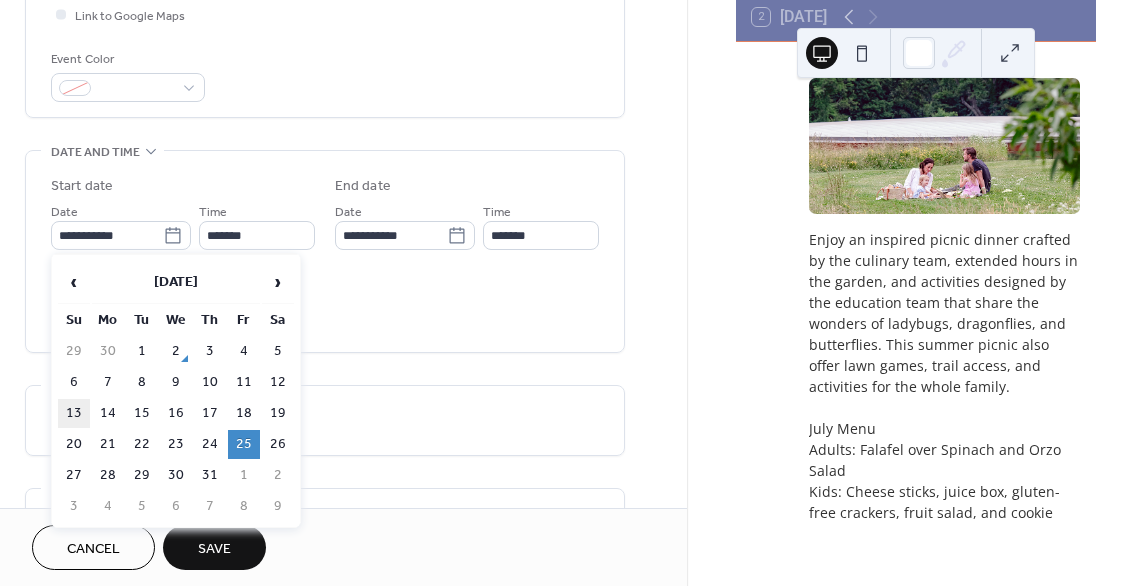 click on "13" at bounding box center (74, 413) 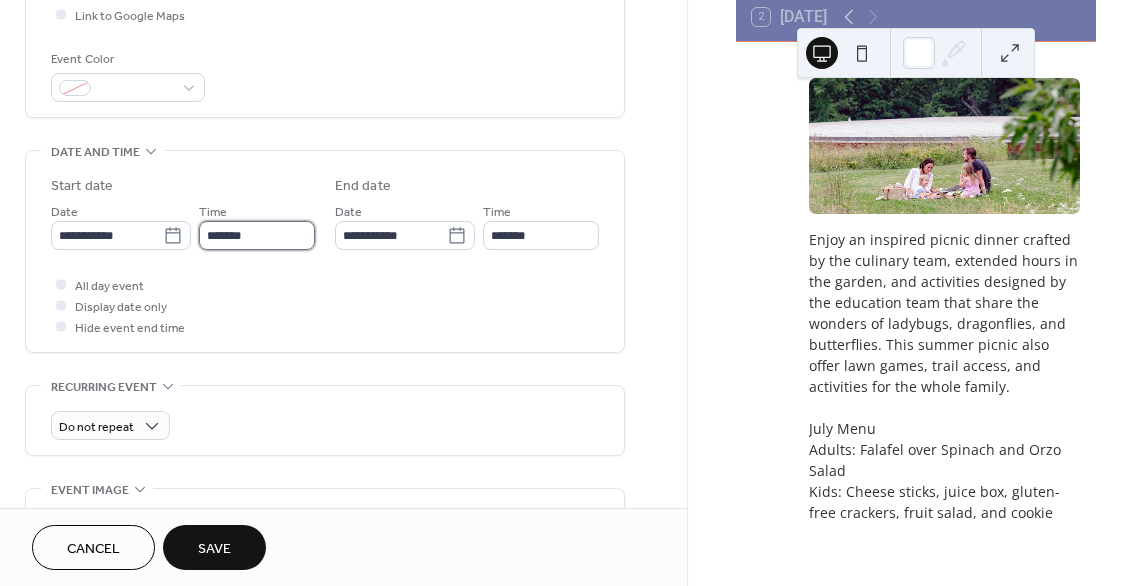click on "*******" at bounding box center [257, 235] 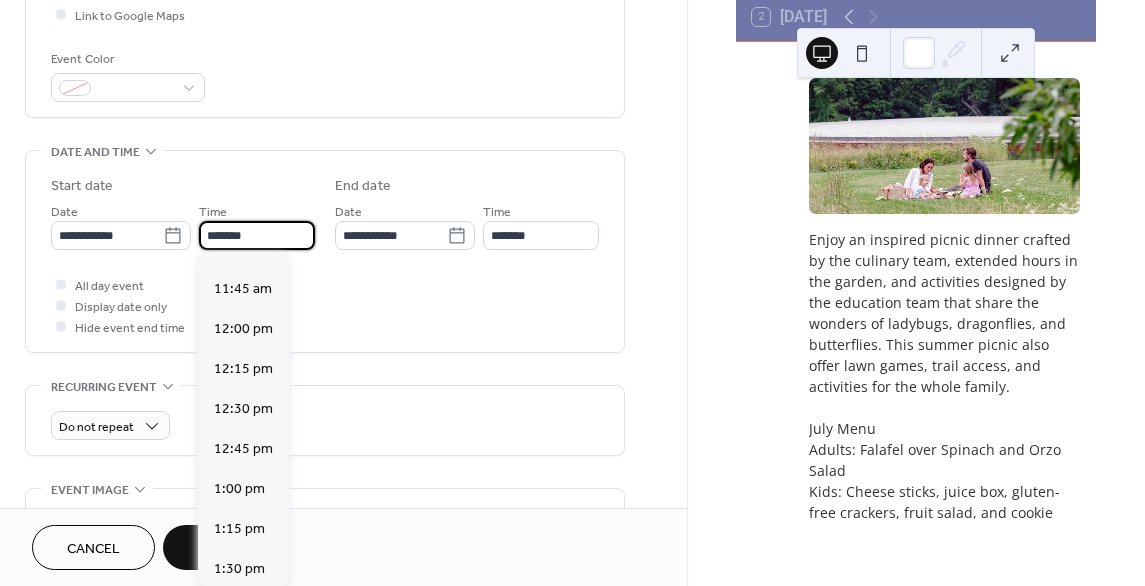 scroll, scrollTop: 1623, scrollLeft: 0, axis: vertical 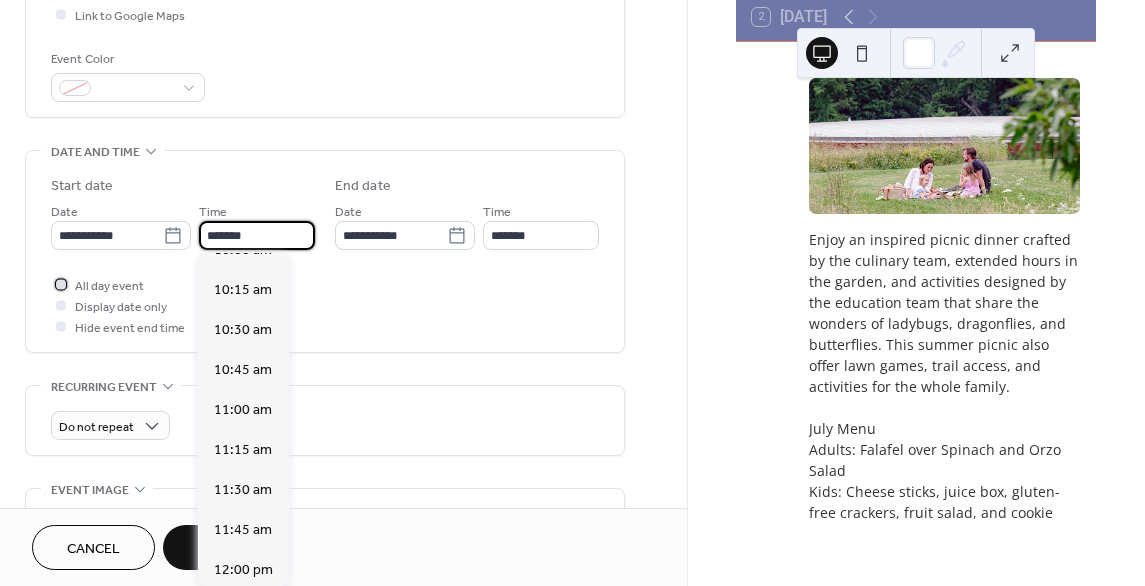 click on "All day event" at bounding box center [109, 286] 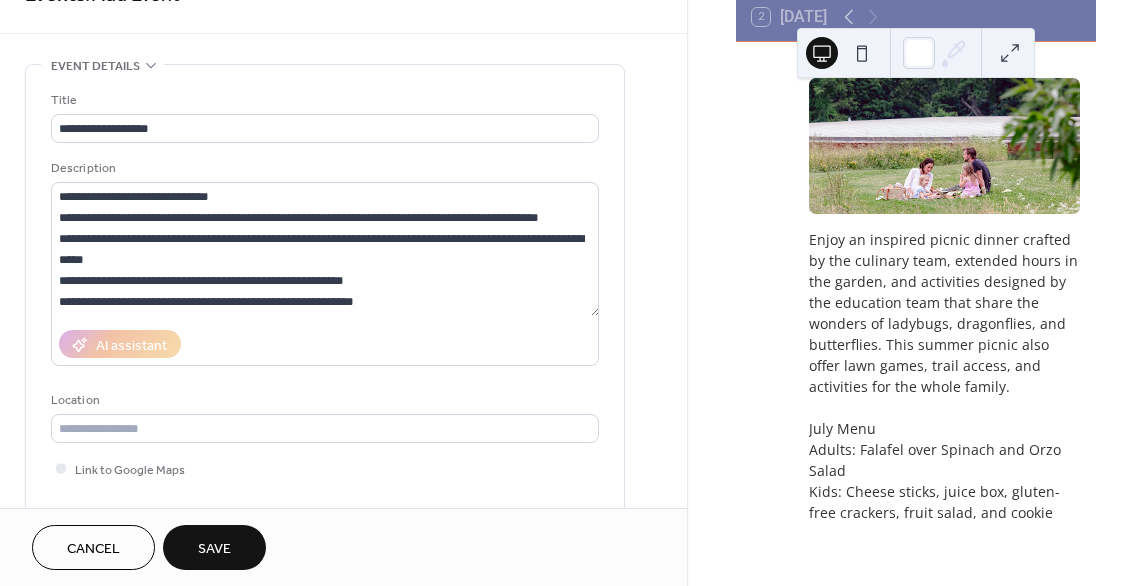 scroll, scrollTop: 0, scrollLeft: 0, axis: both 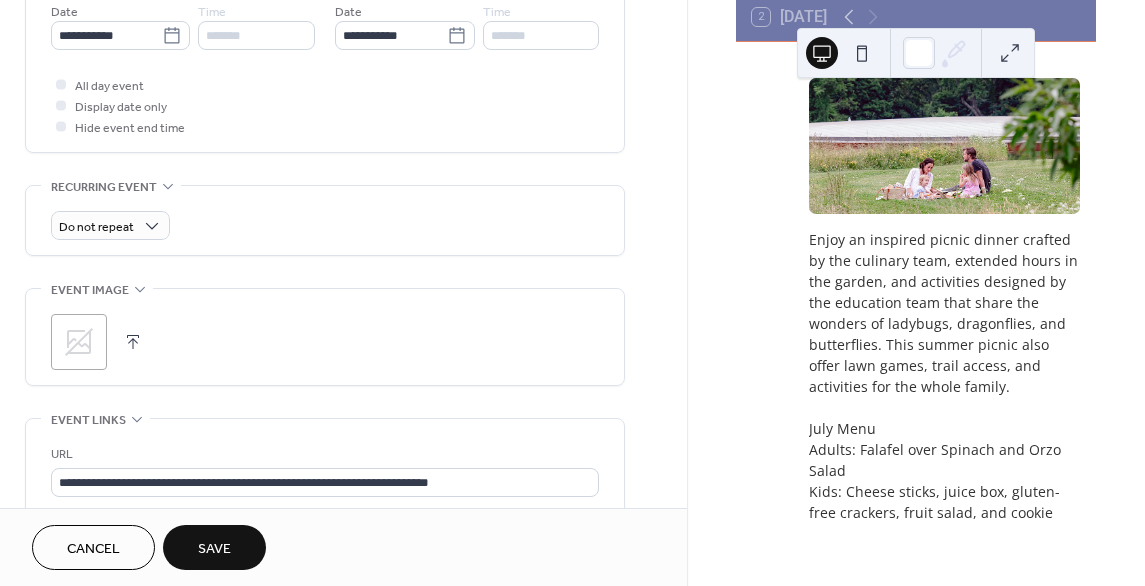 click at bounding box center (133, 342) 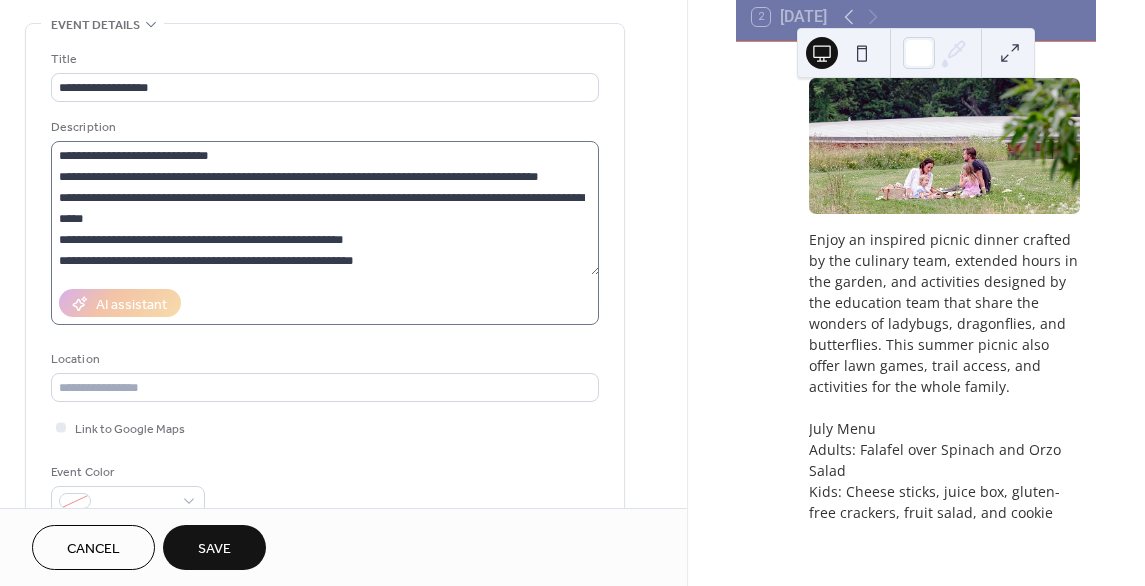 scroll, scrollTop: 72, scrollLeft: 0, axis: vertical 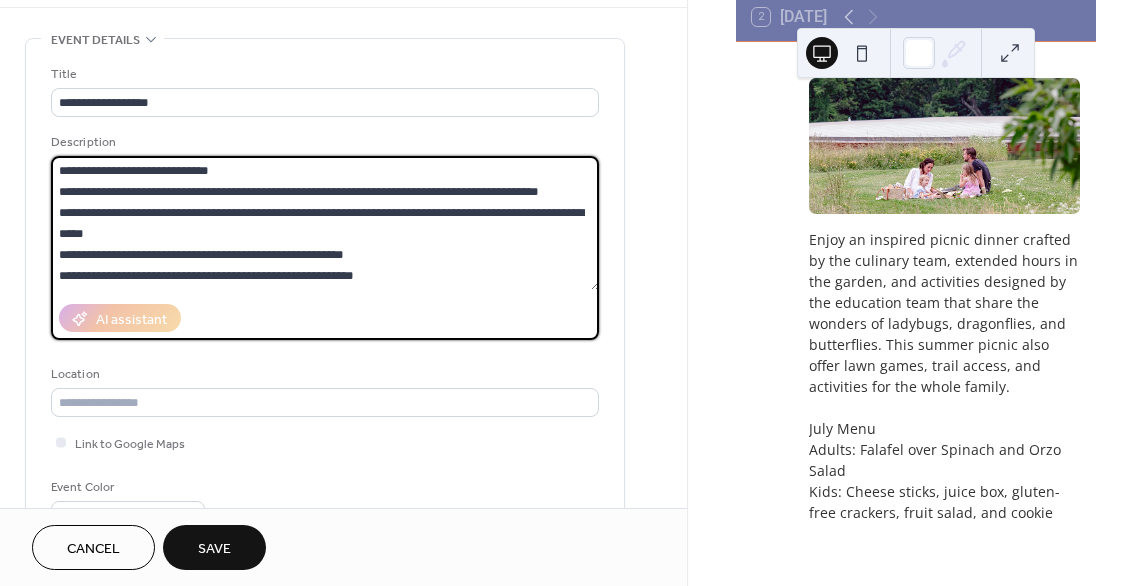 click on "**********" at bounding box center [325, 223] 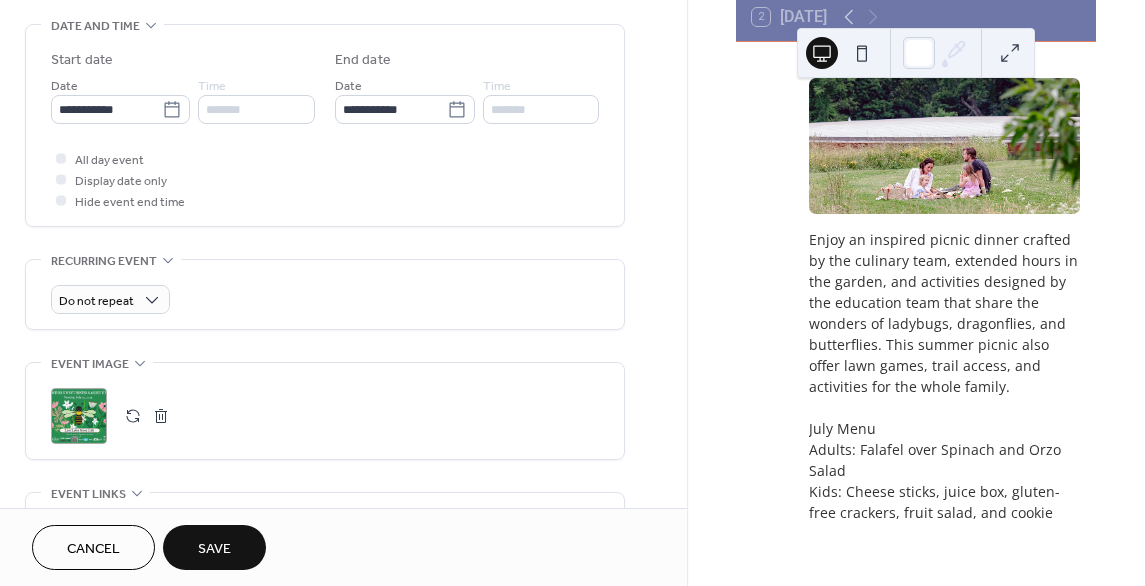 scroll, scrollTop: 972, scrollLeft: 0, axis: vertical 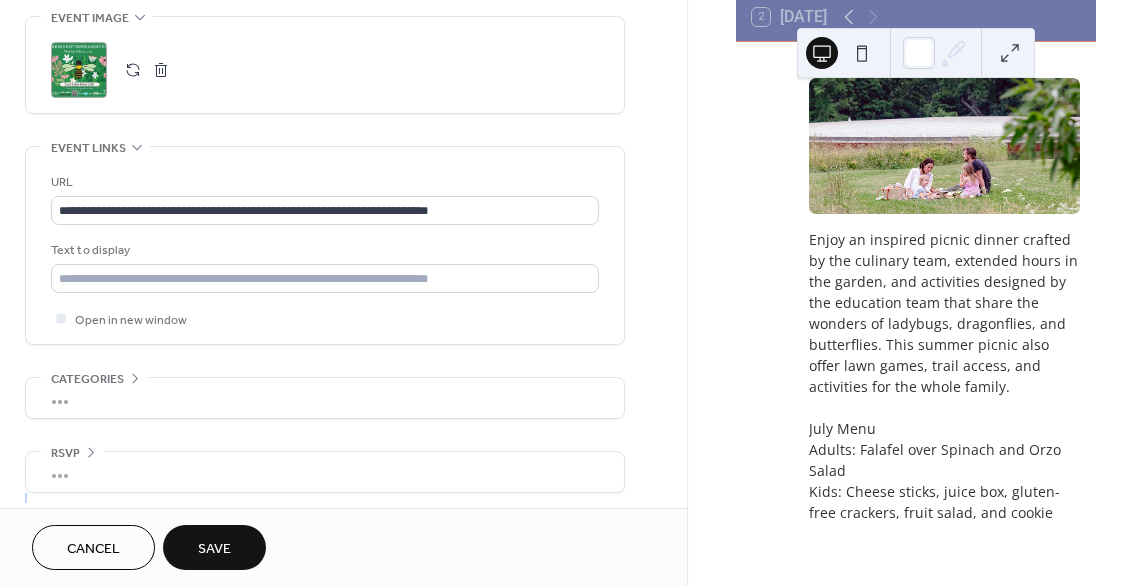click on "**********" at bounding box center [343, 293] 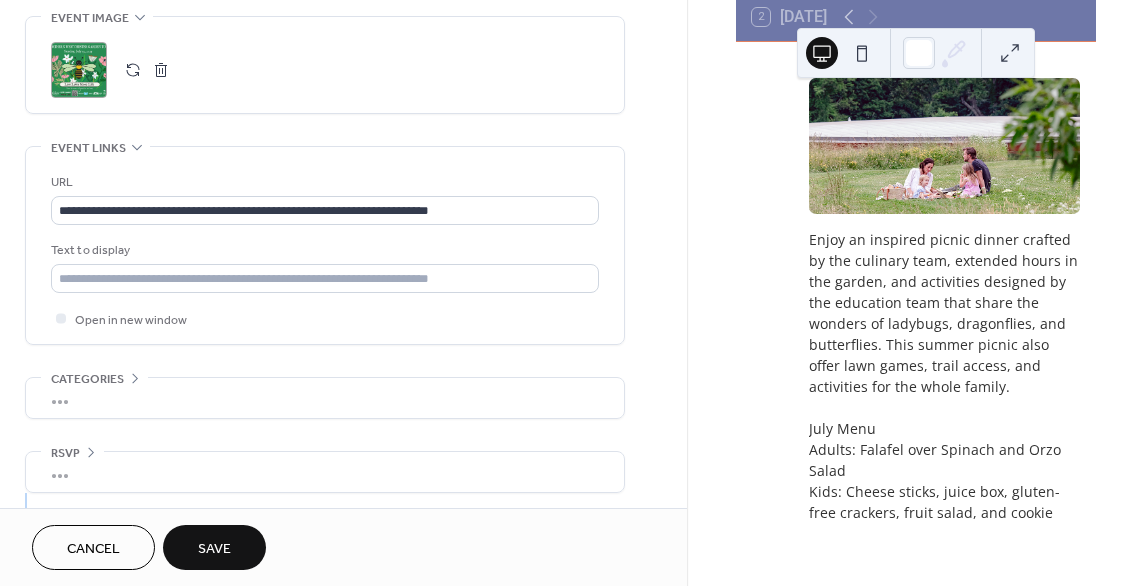 click on "Save" at bounding box center [214, 549] 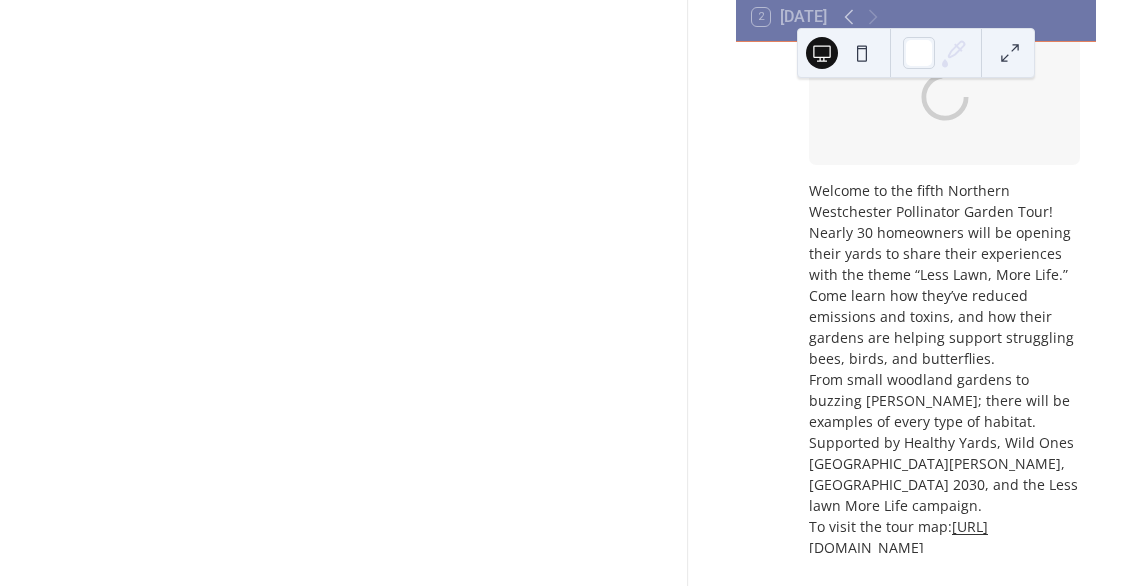 scroll, scrollTop: 1454, scrollLeft: 0, axis: vertical 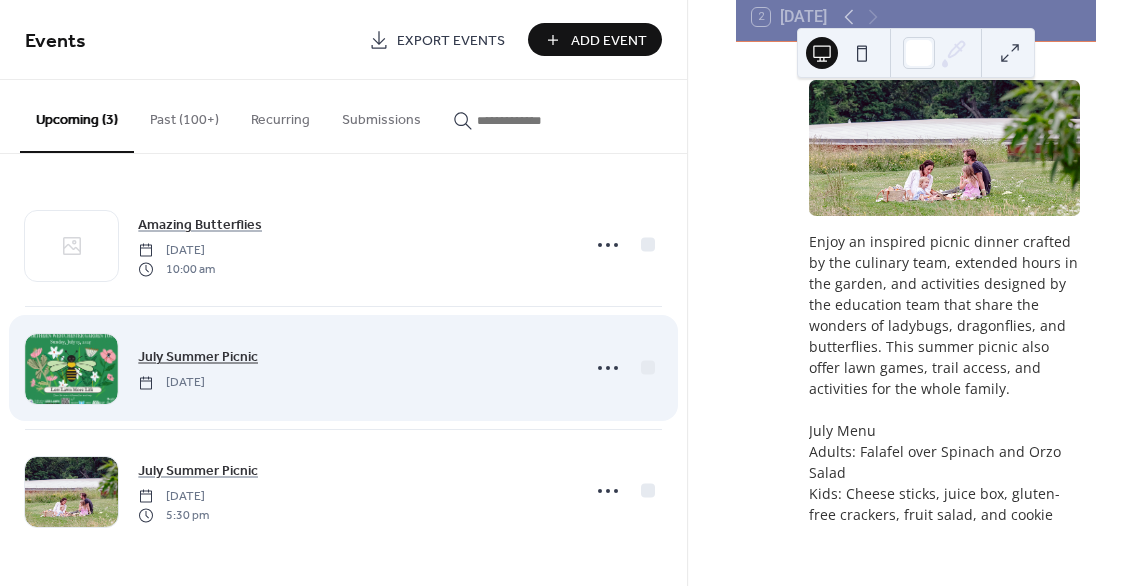click on "July Summer Picnic" at bounding box center [198, 357] 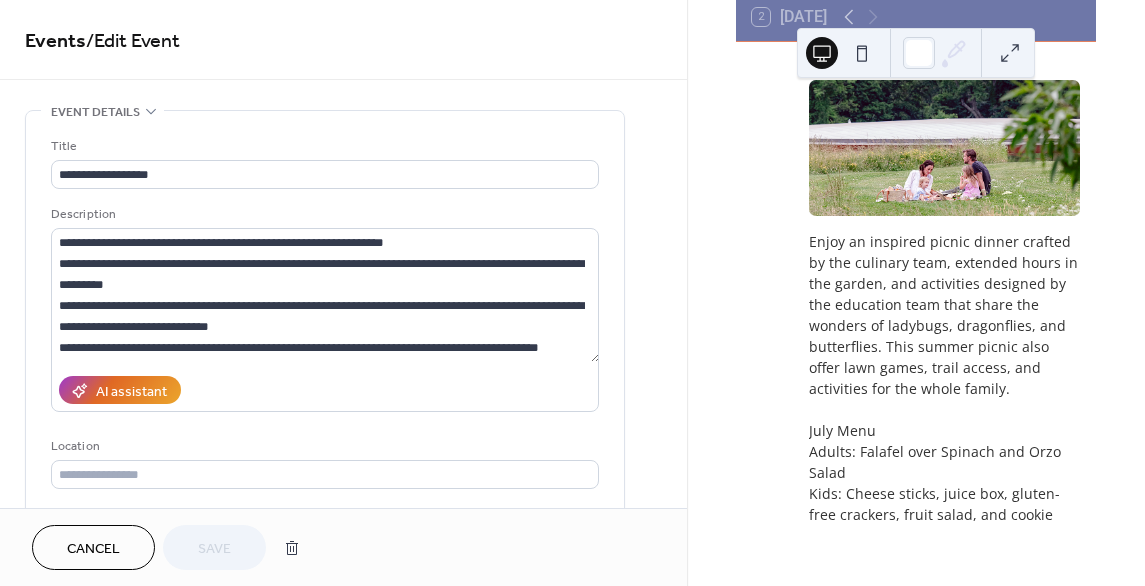 click on "**********" at bounding box center (325, 369) 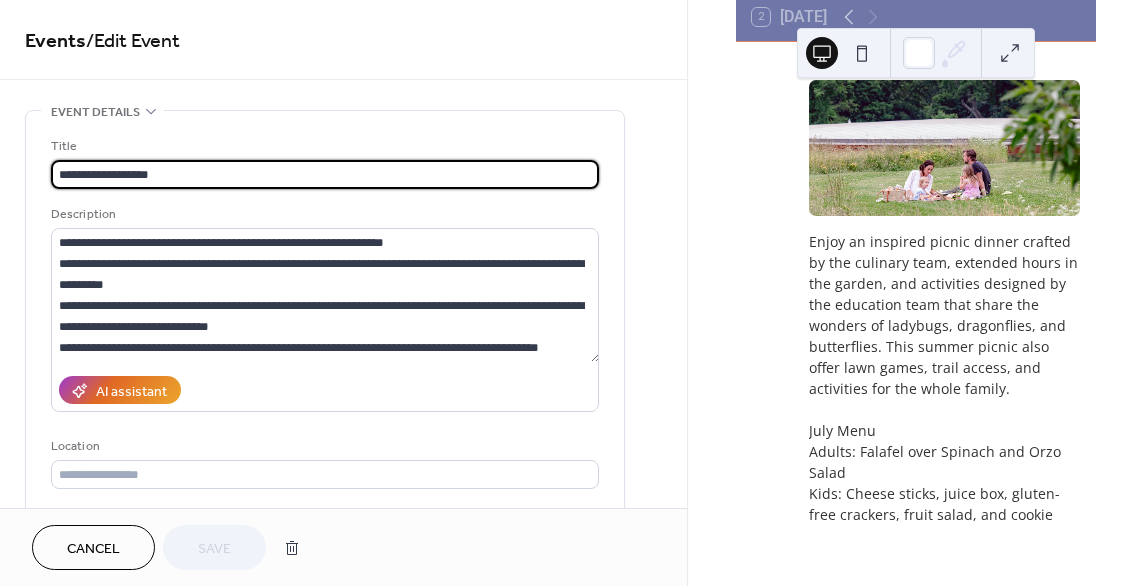drag, startPoint x: 191, startPoint y: 172, endPoint x: -68, endPoint y: 173, distance: 259.00192 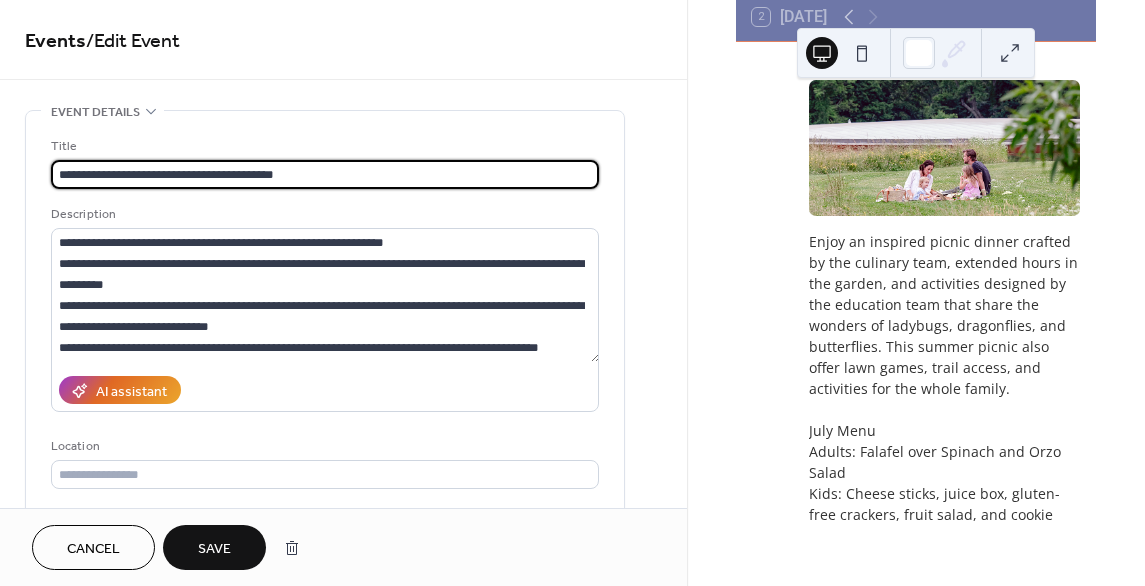 scroll, scrollTop: 0, scrollLeft: 0, axis: both 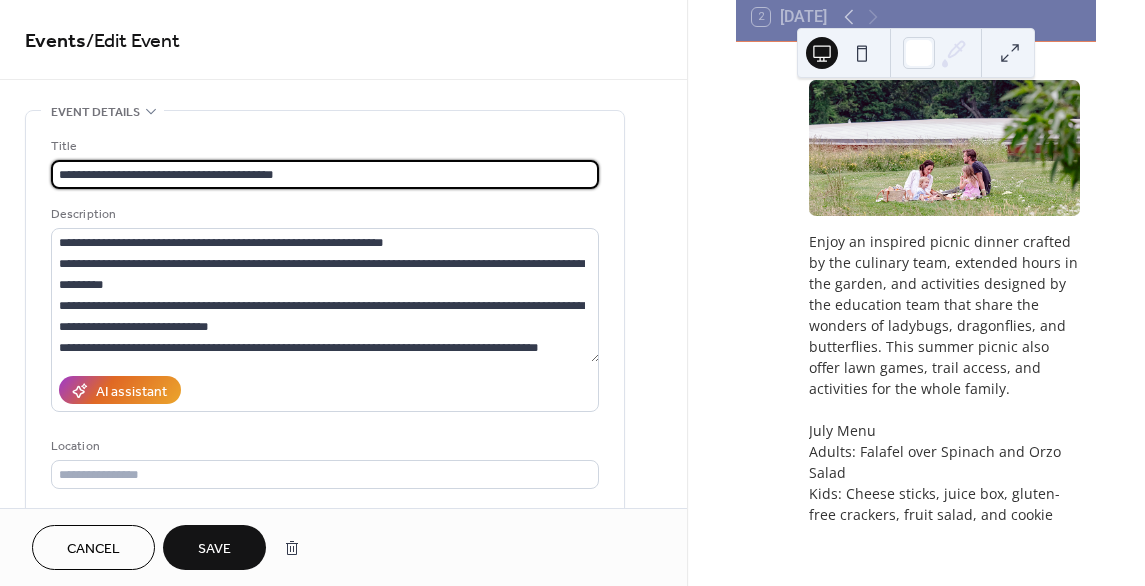 type on "**********" 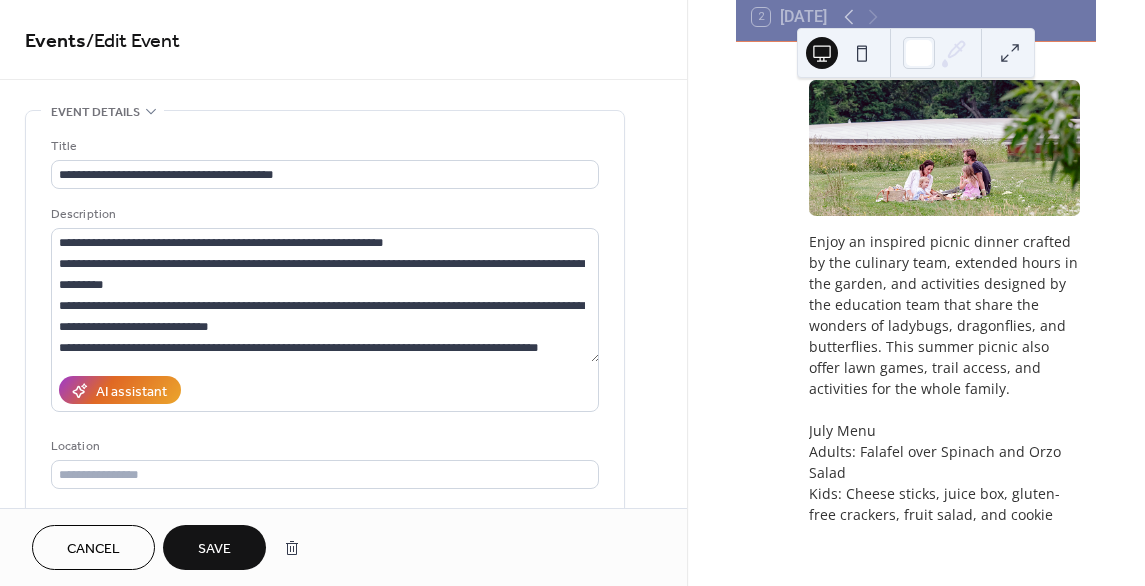 click on "Save" at bounding box center (214, 549) 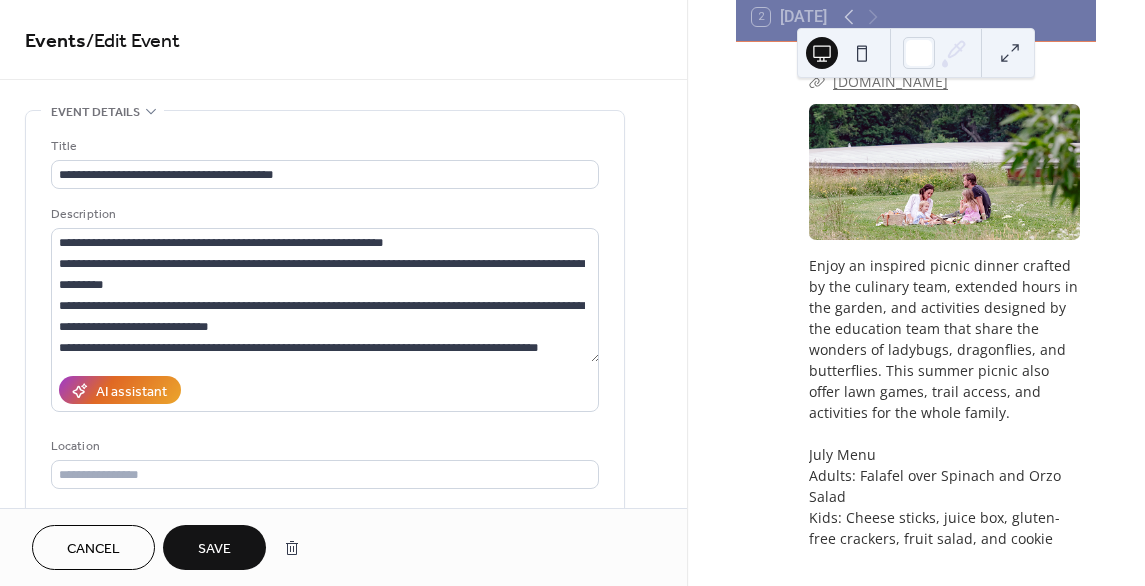 scroll, scrollTop: 1478, scrollLeft: 0, axis: vertical 